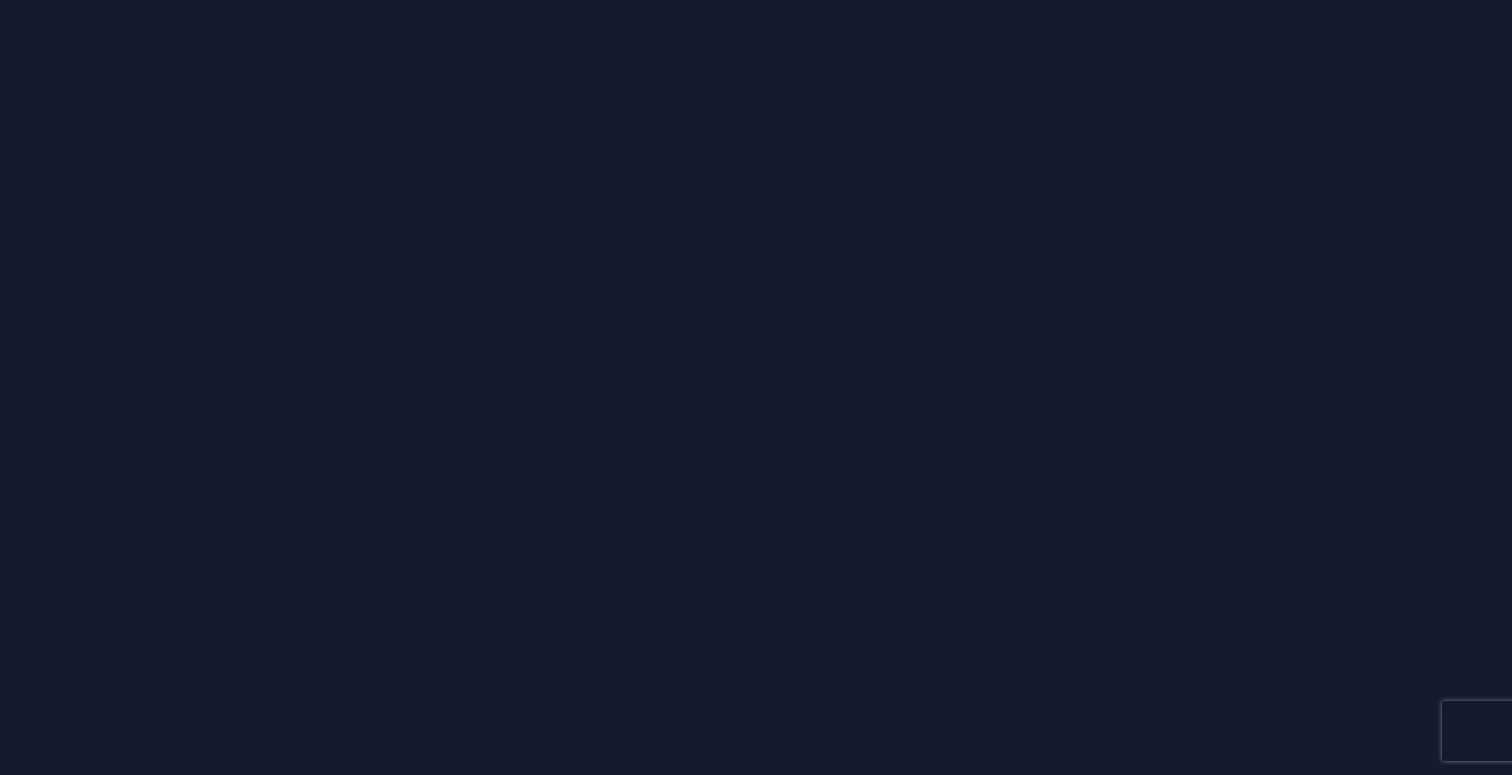 scroll, scrollTop: 0, scrollLeft: 0, axis: both 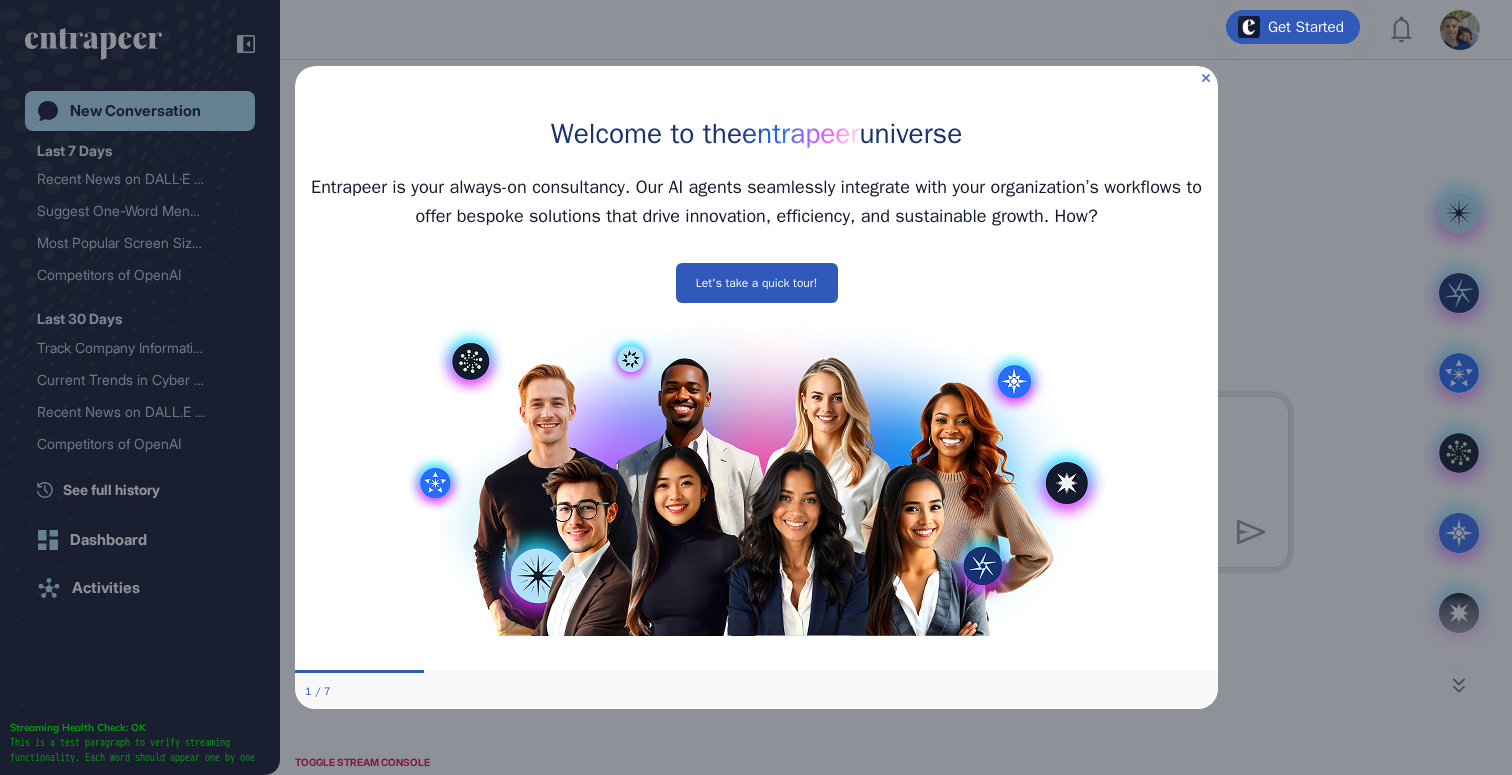 click 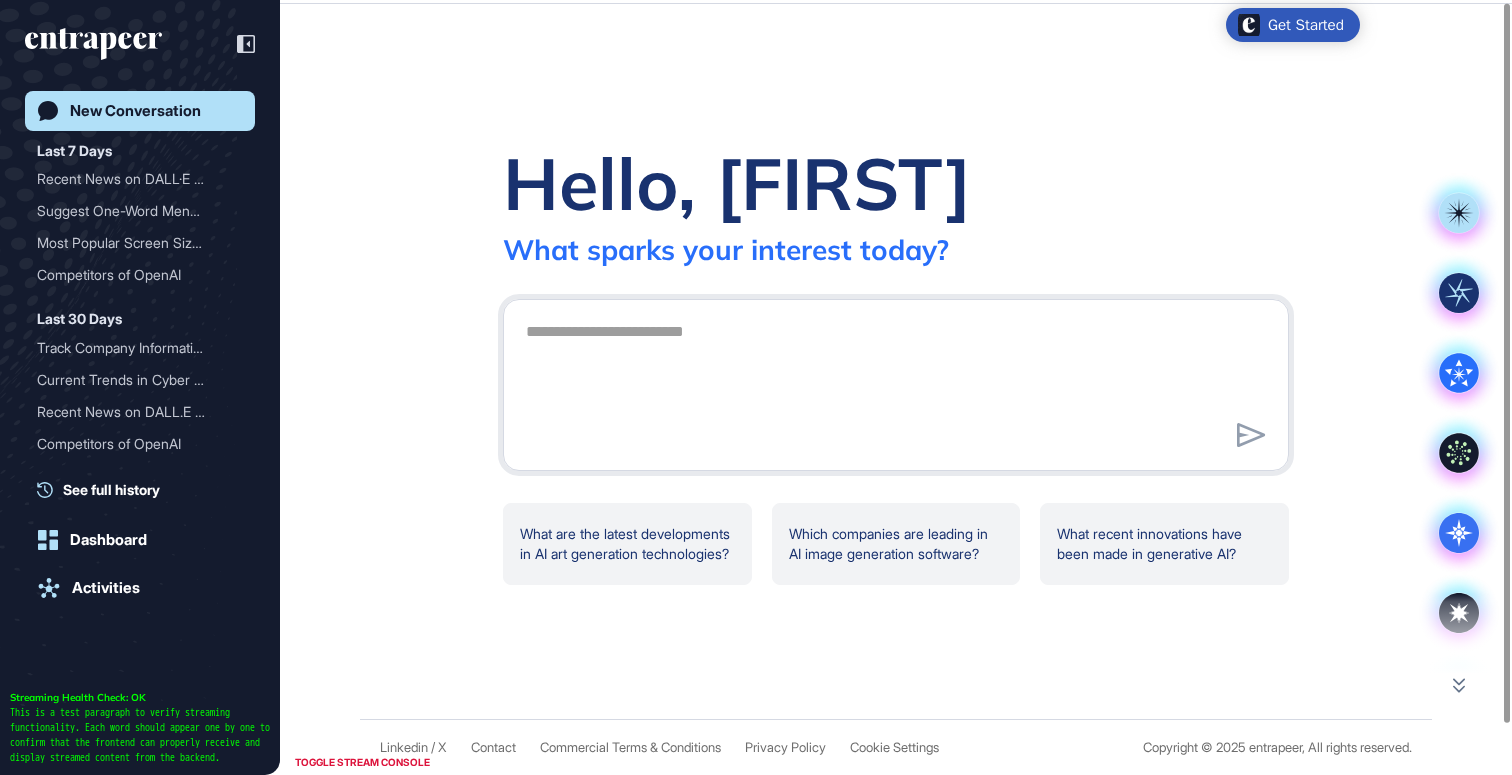 scroll, scrollTop: 0, scrollLeft: 0, axis: both 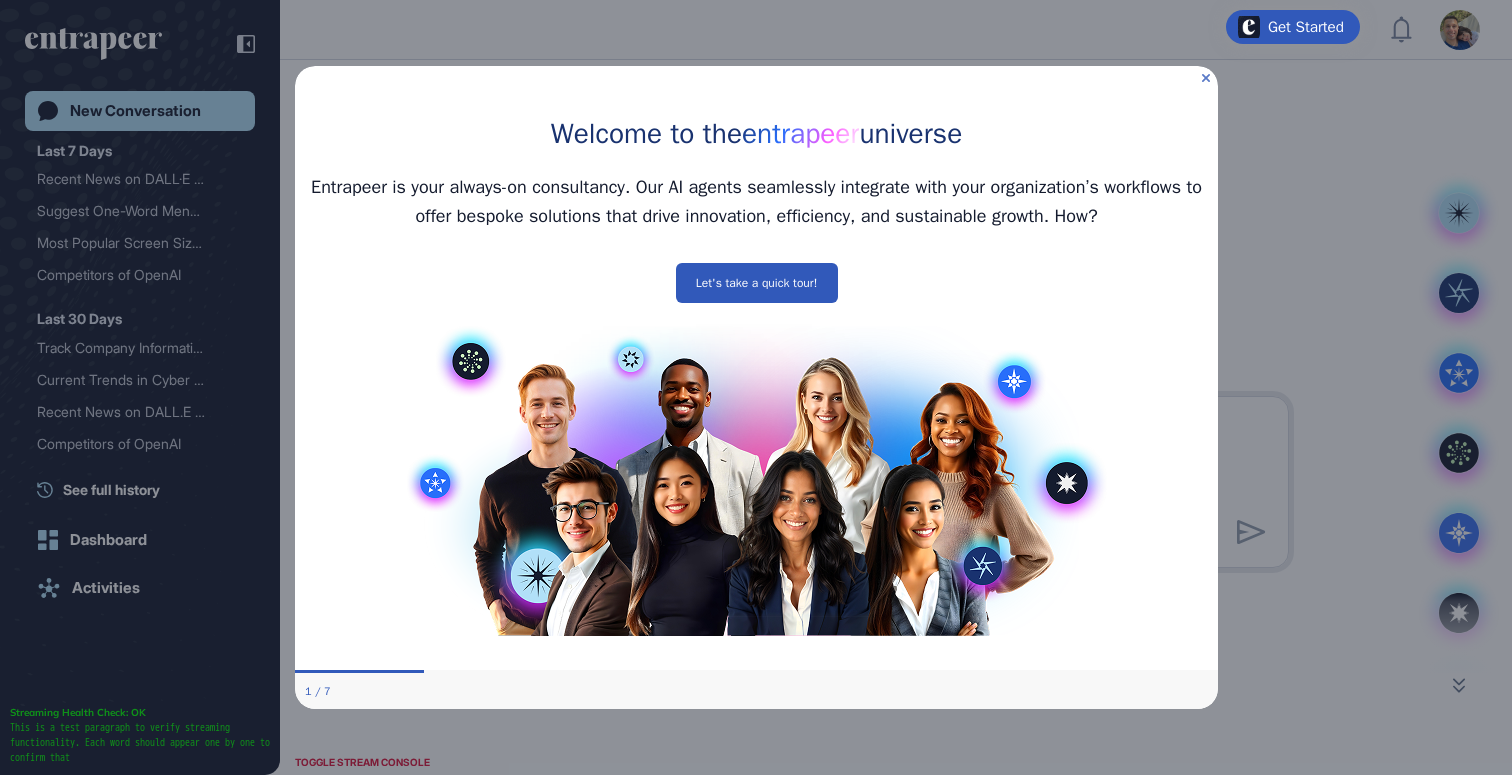 click 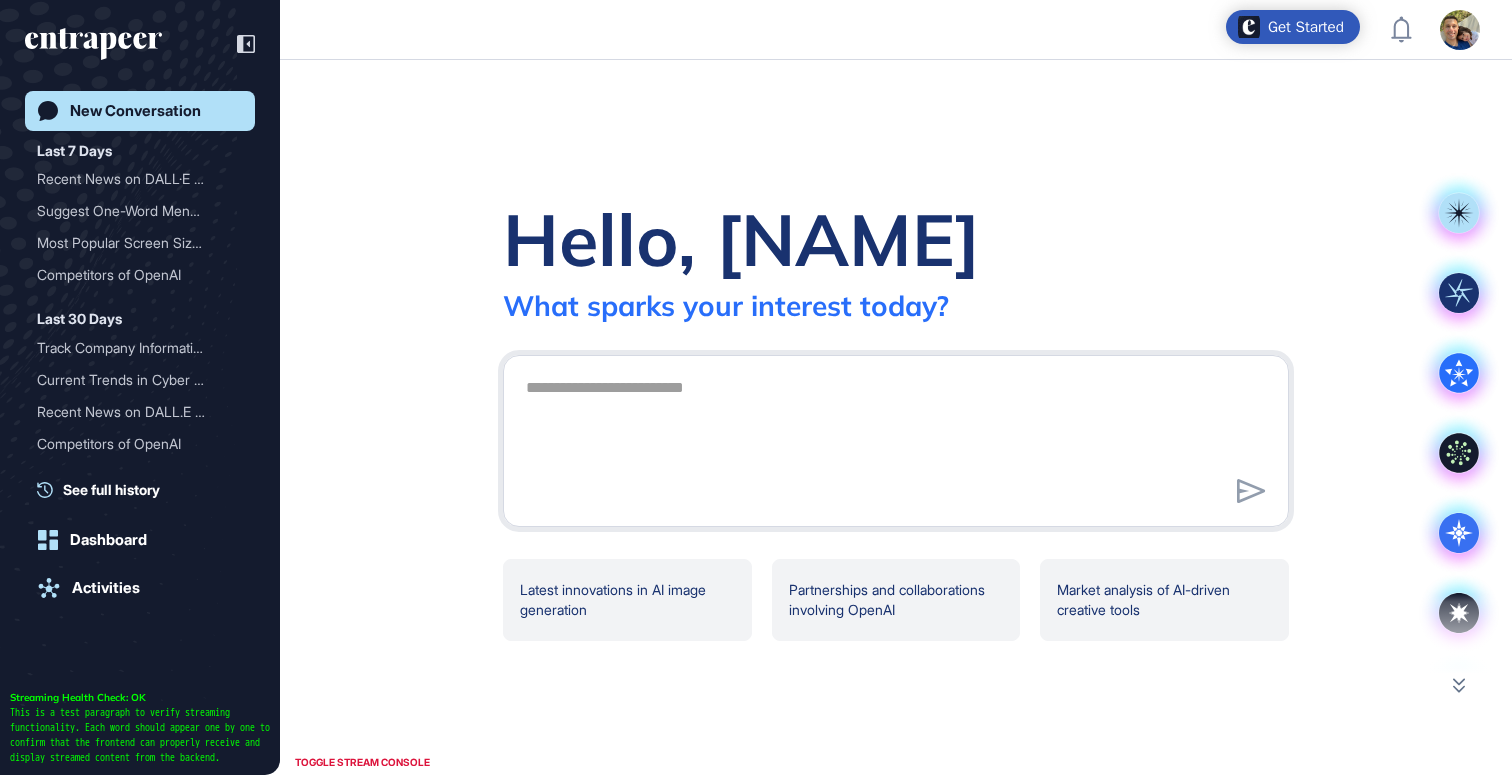 click on "Get Started" at bounding box center [1306, 27] 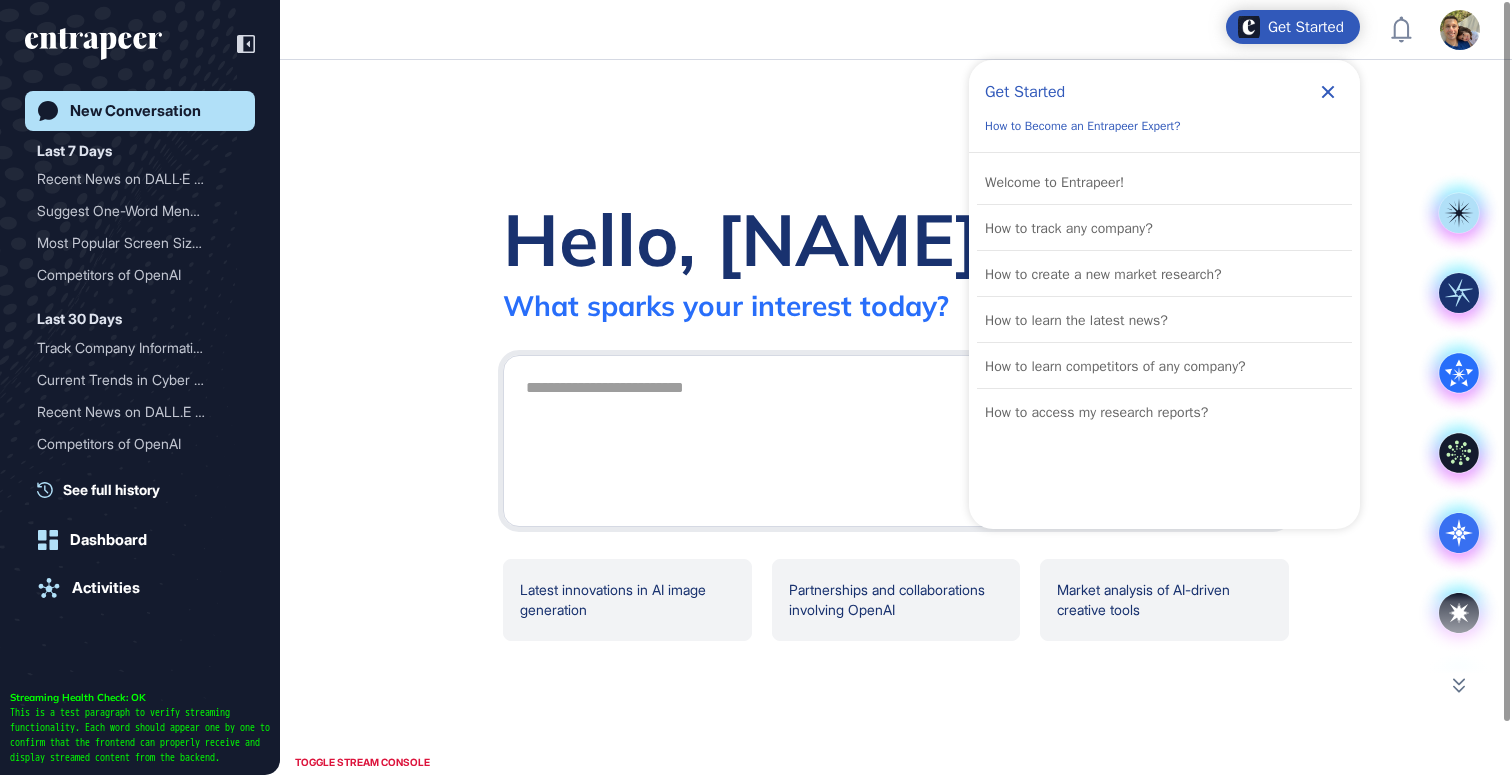 click on "Get Started" at bounding box center [1306, 27] 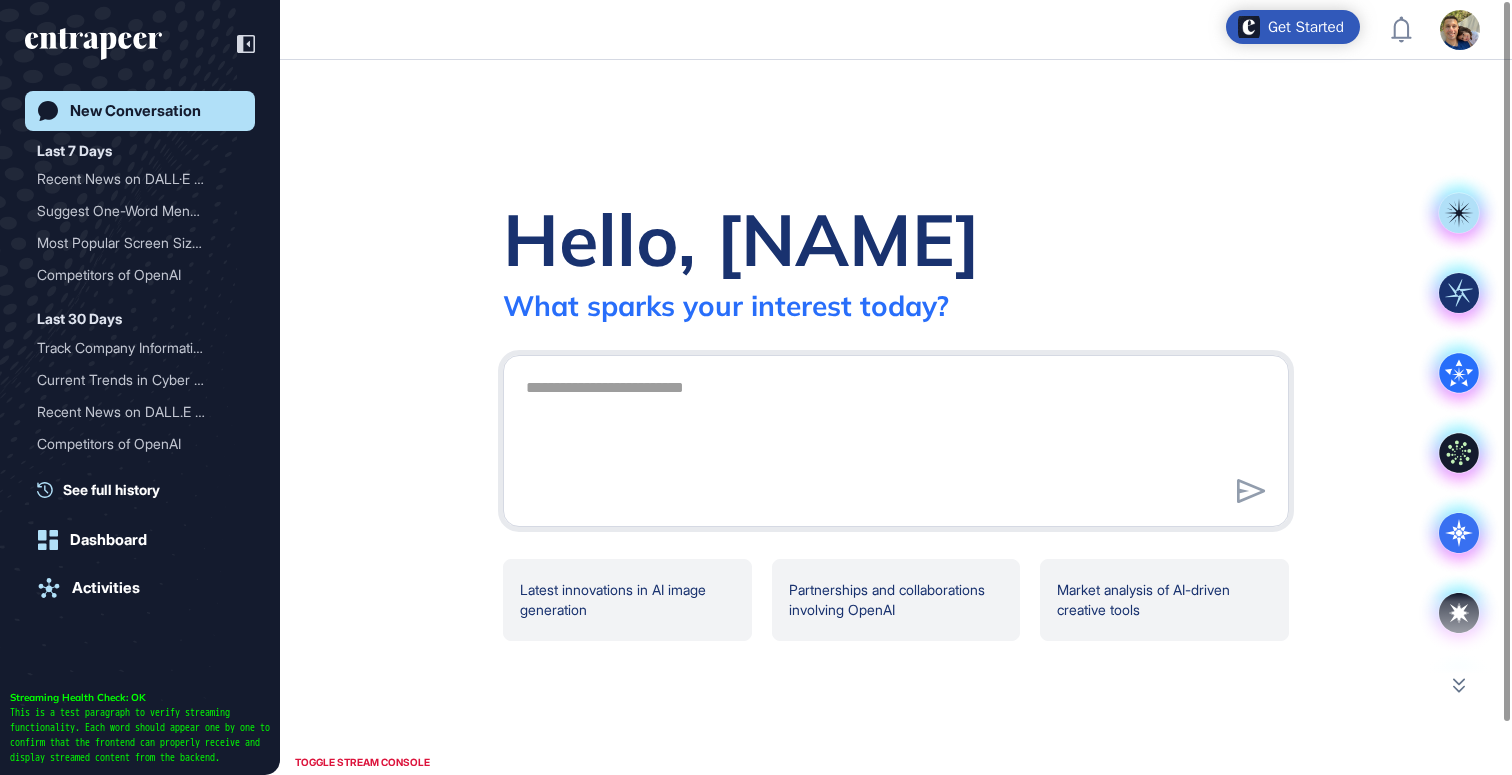 click on "Get Started" at bounding box center (1306, 27) 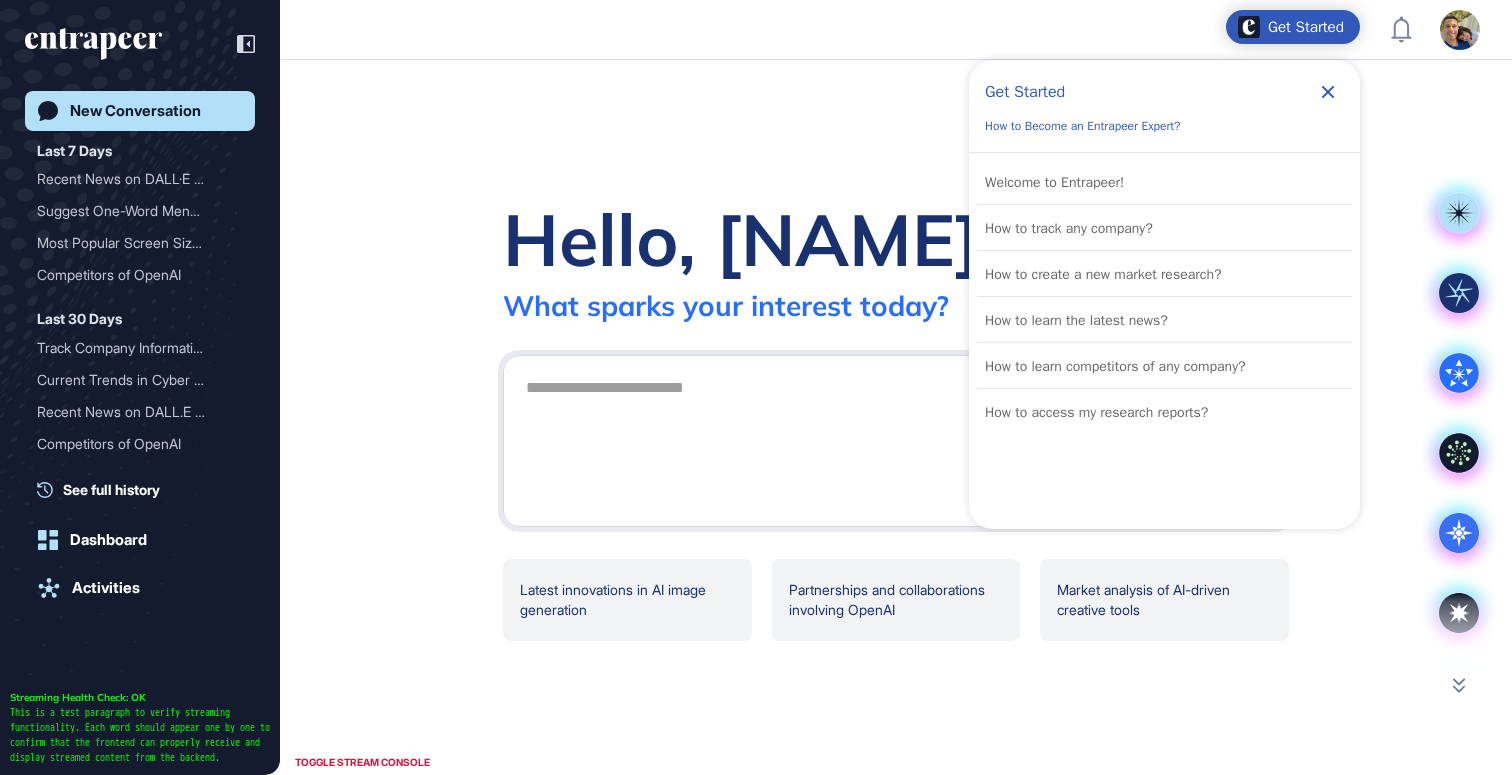 click 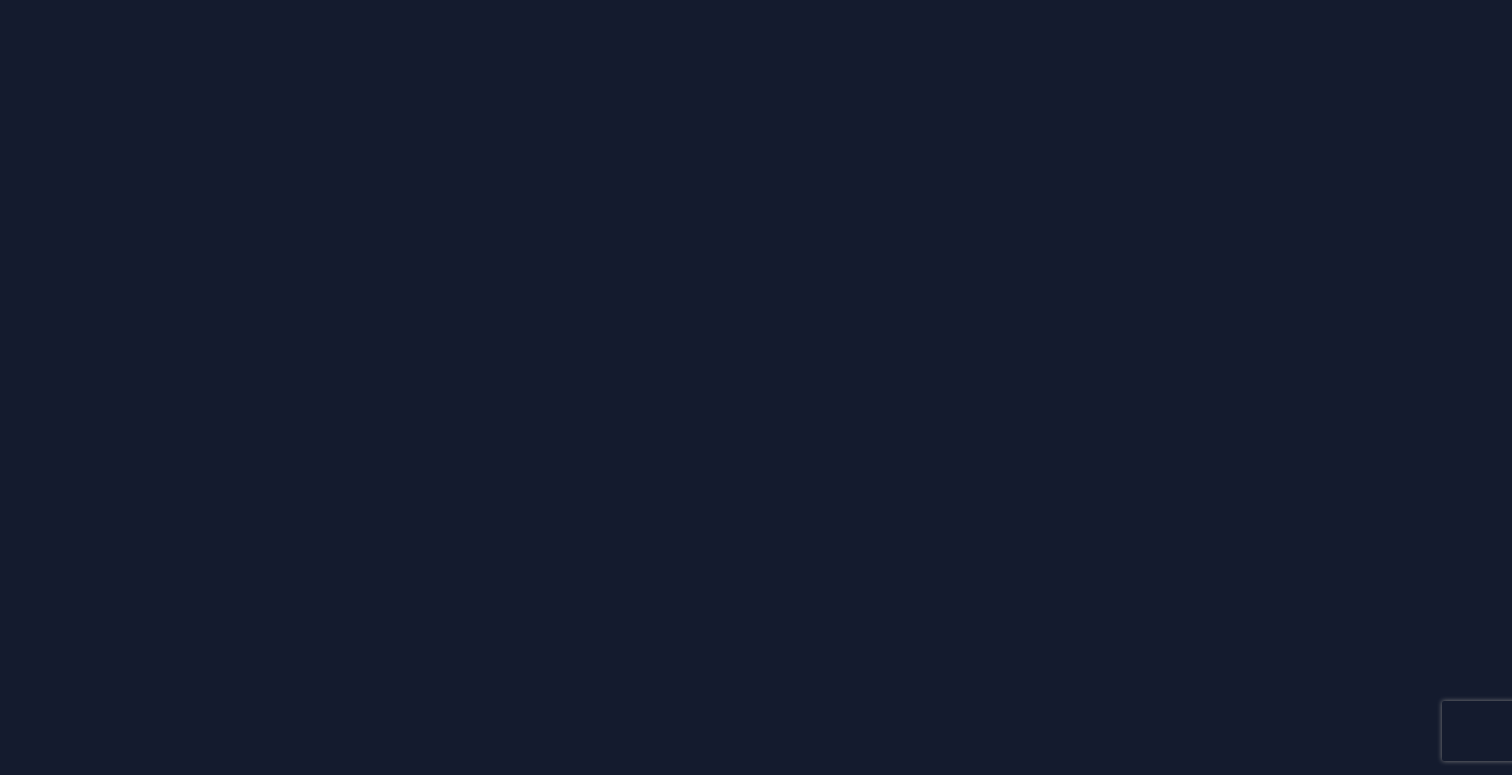 scroll, scrollTop: 0, scrollLeft: 0, axis: both 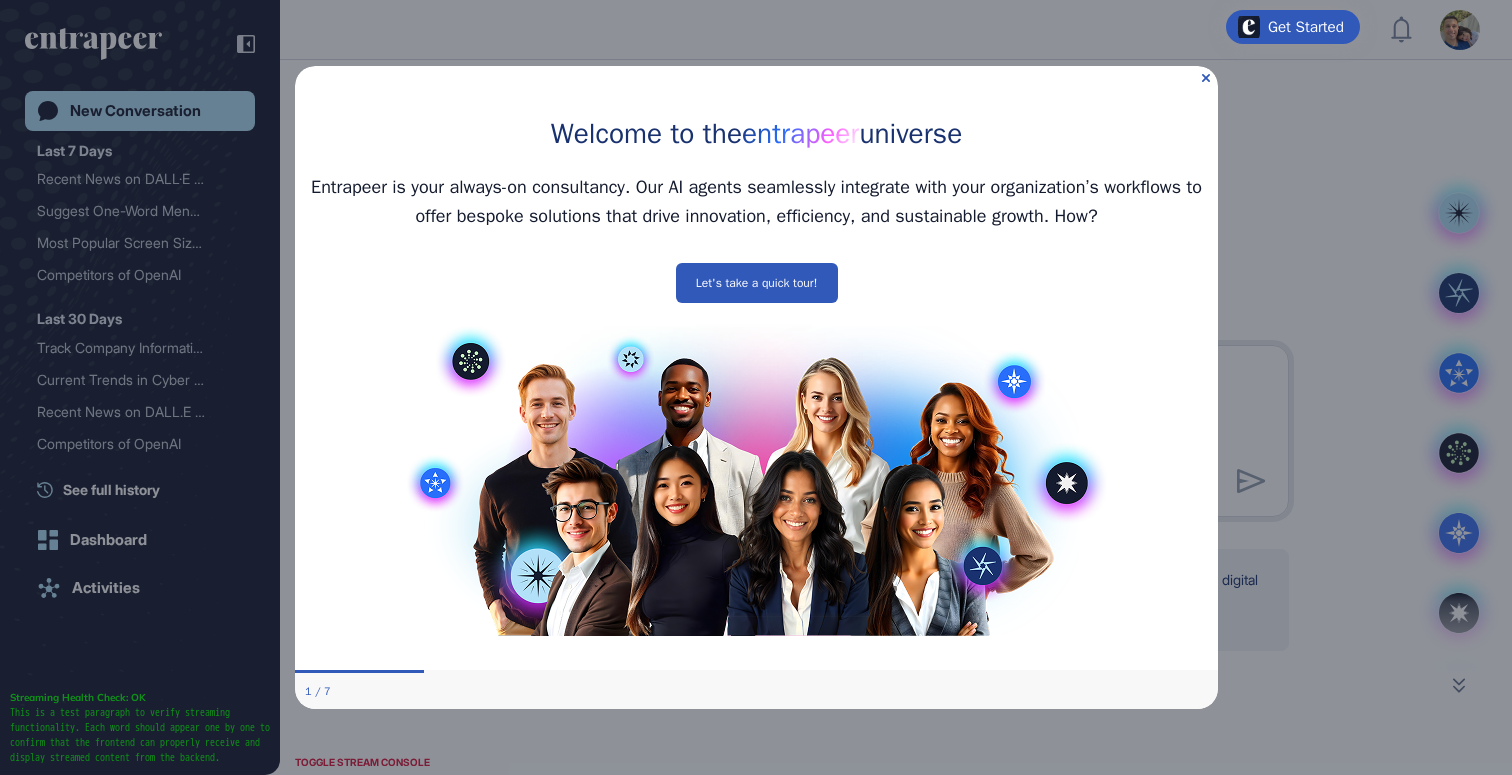 click at bounding box center [820, 671] 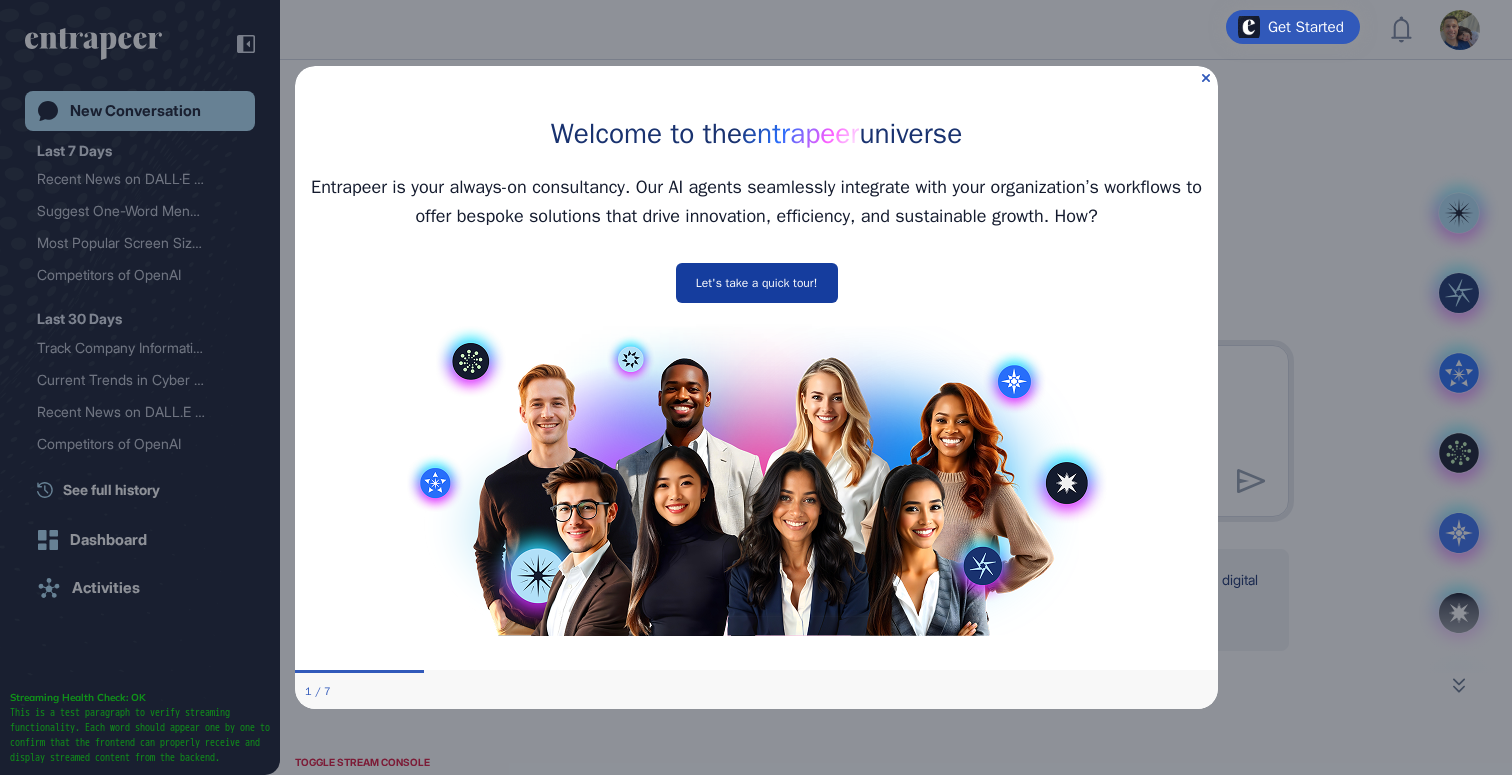 click on "Let's take a quick tour!" at bounding box center (756, 283) 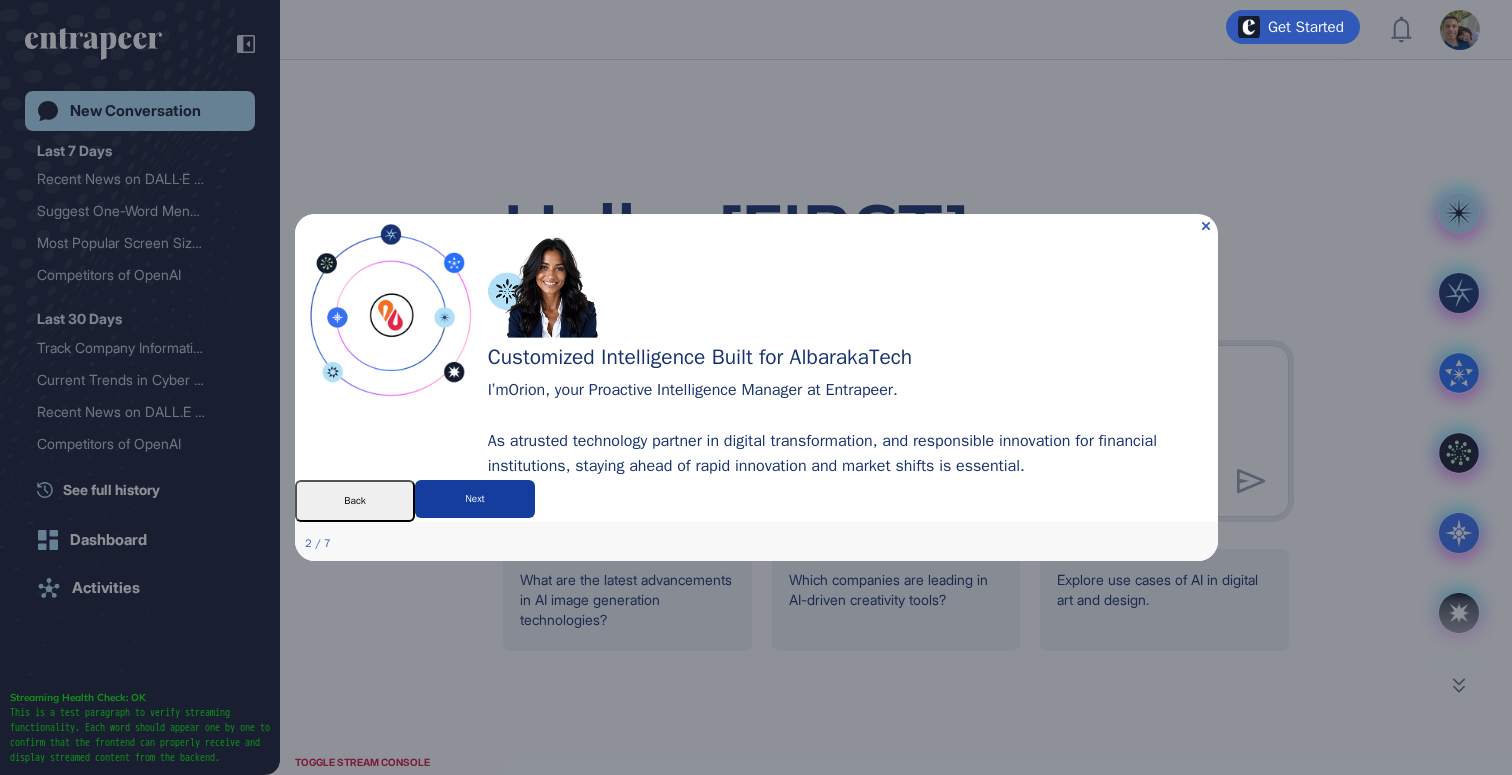 click on "Next" at bounding box center [474, 499] 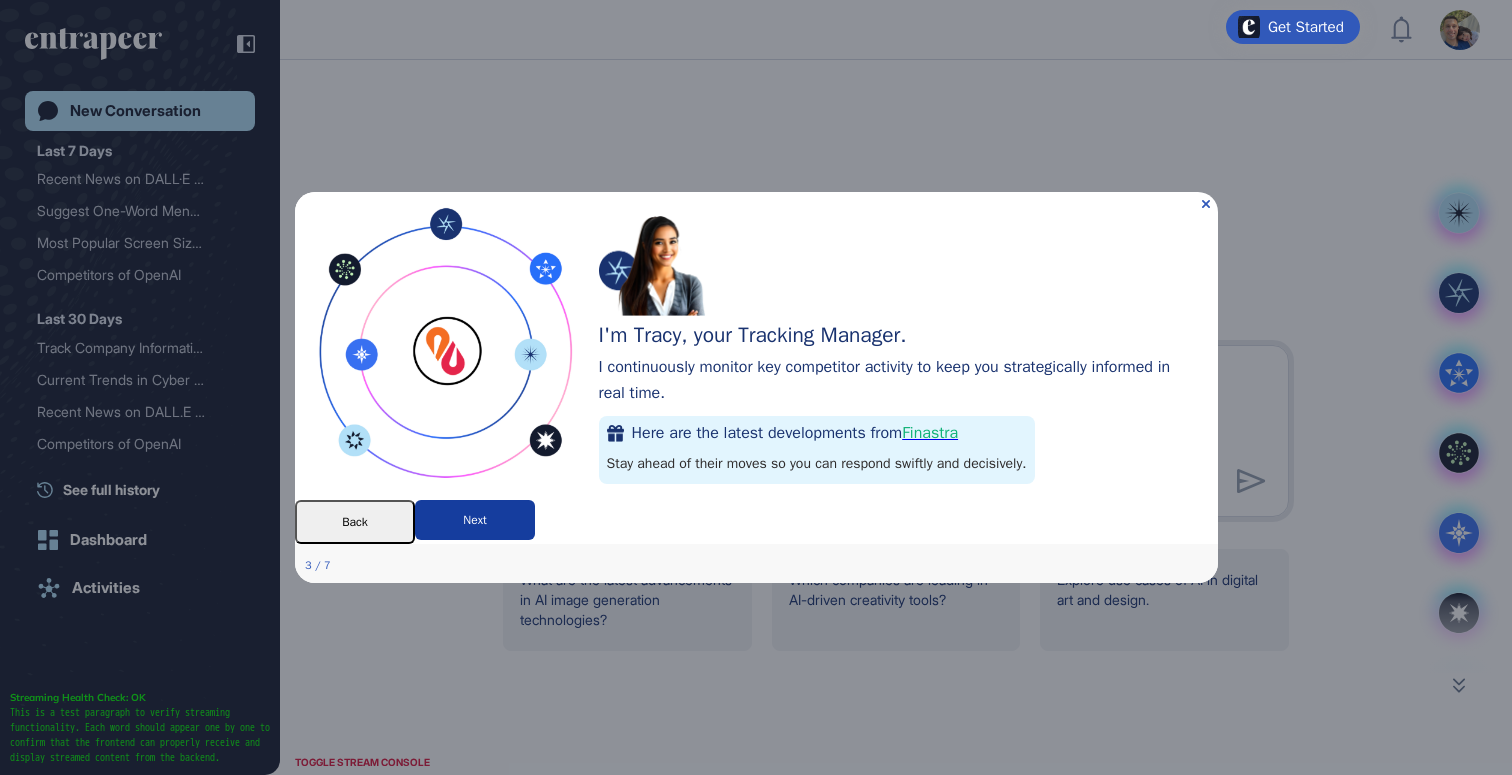 click on "Next" at bounding box center [474, 520] 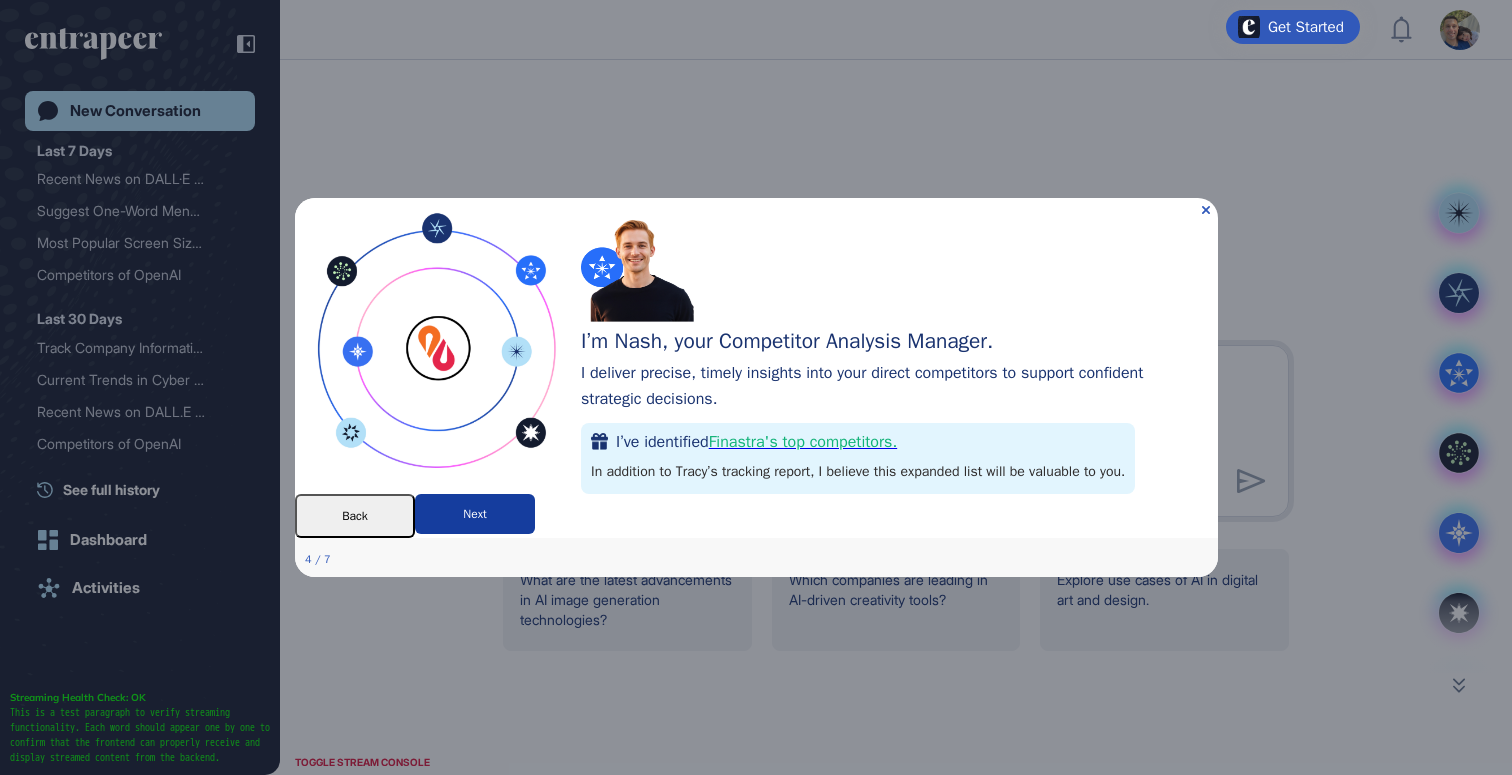 click on "Next" at bounding box center [474, 514] 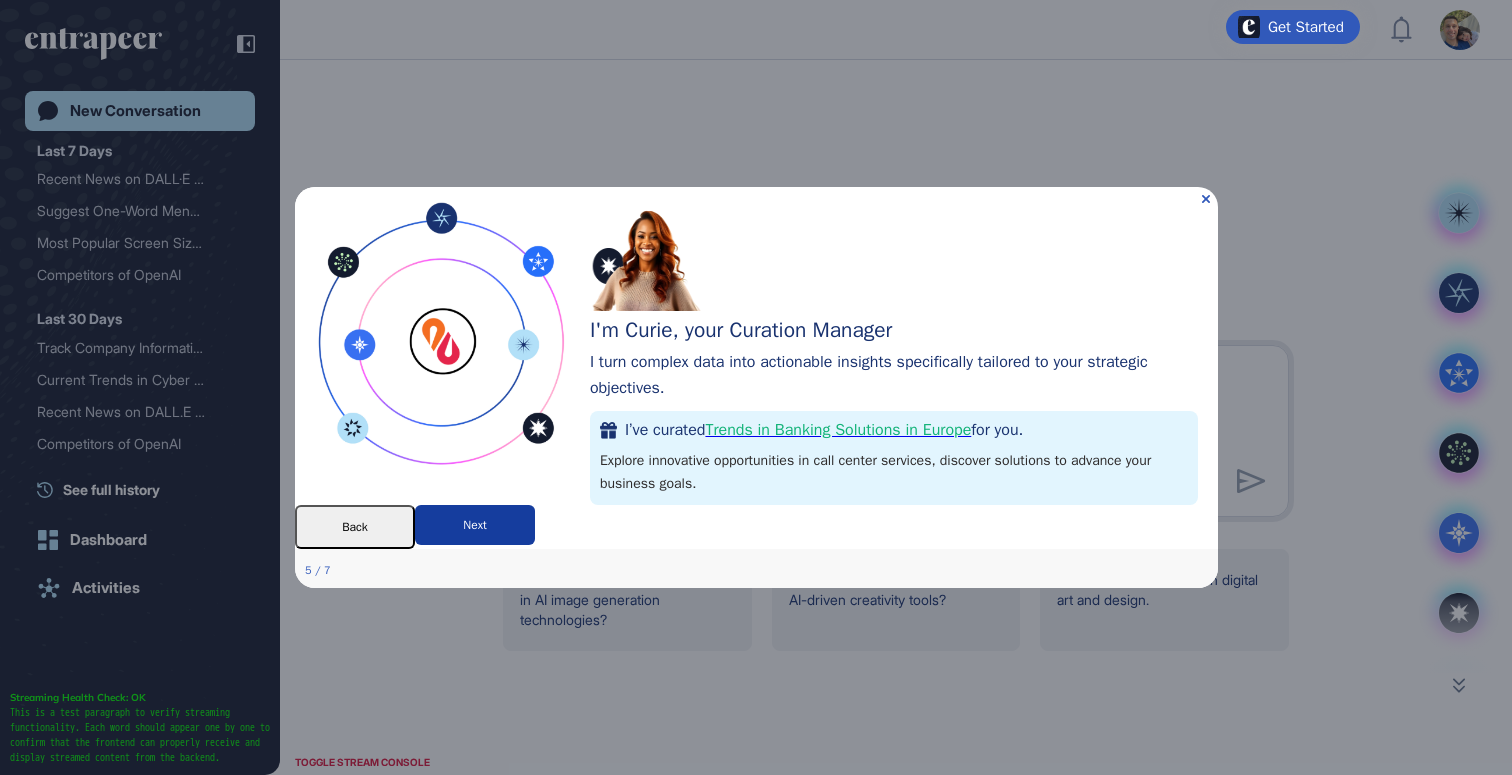 click on "Next" at bounding box center [474, 525] 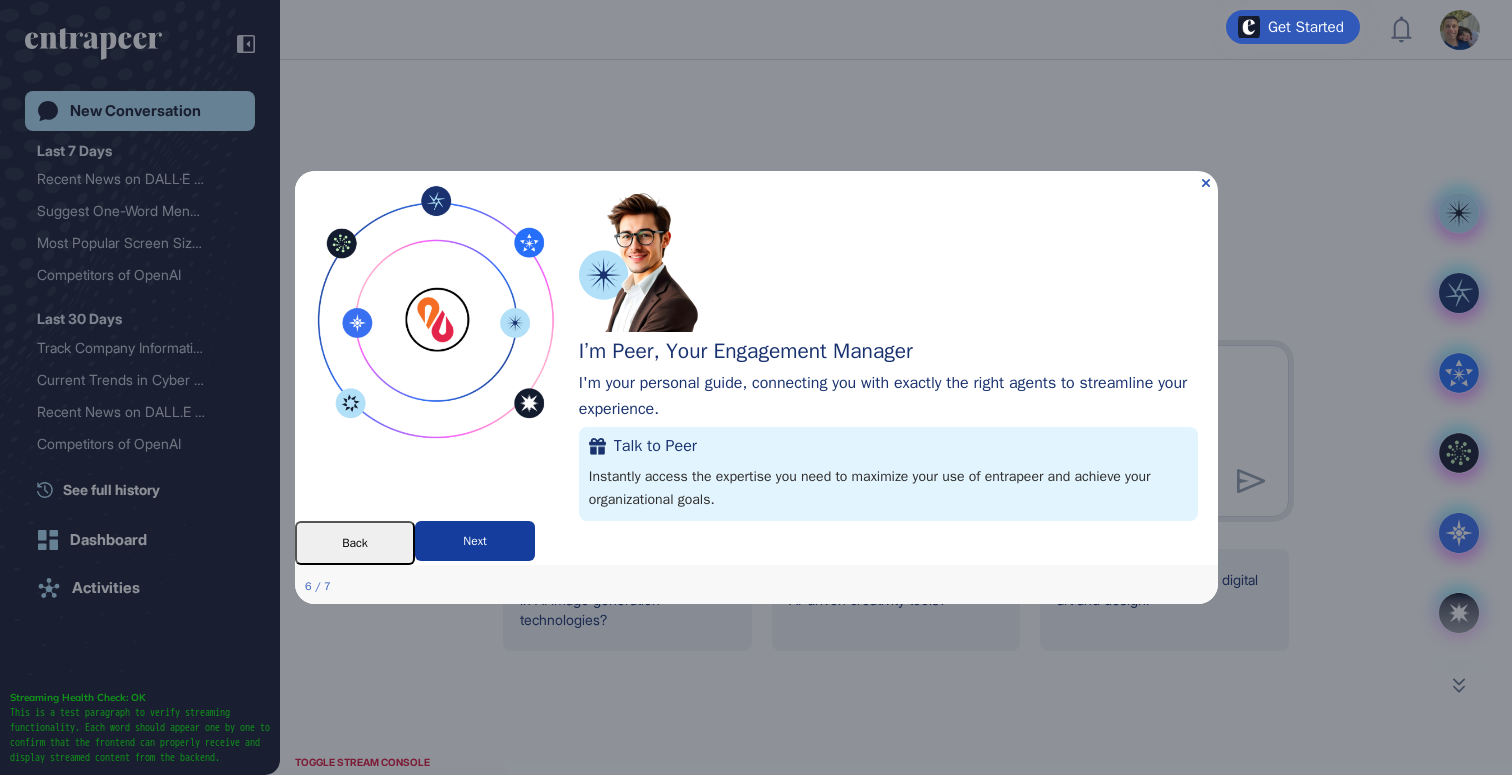 click on "Next" at bounding box center [474, 541] 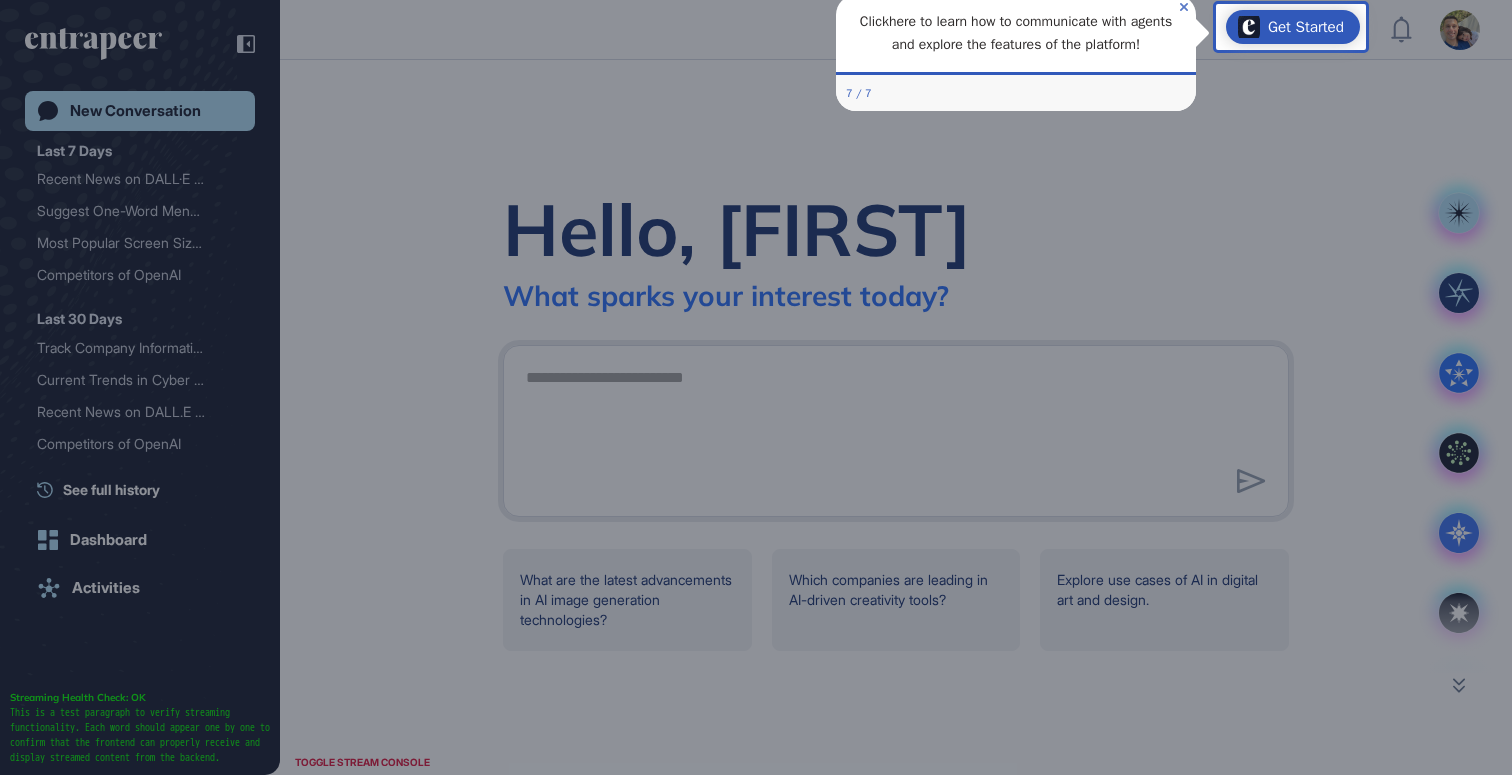 drag, startPoint x: 1184, startPoint y: 6, endPoint x: 1999, endPoint y: -19, distance: 815.38336 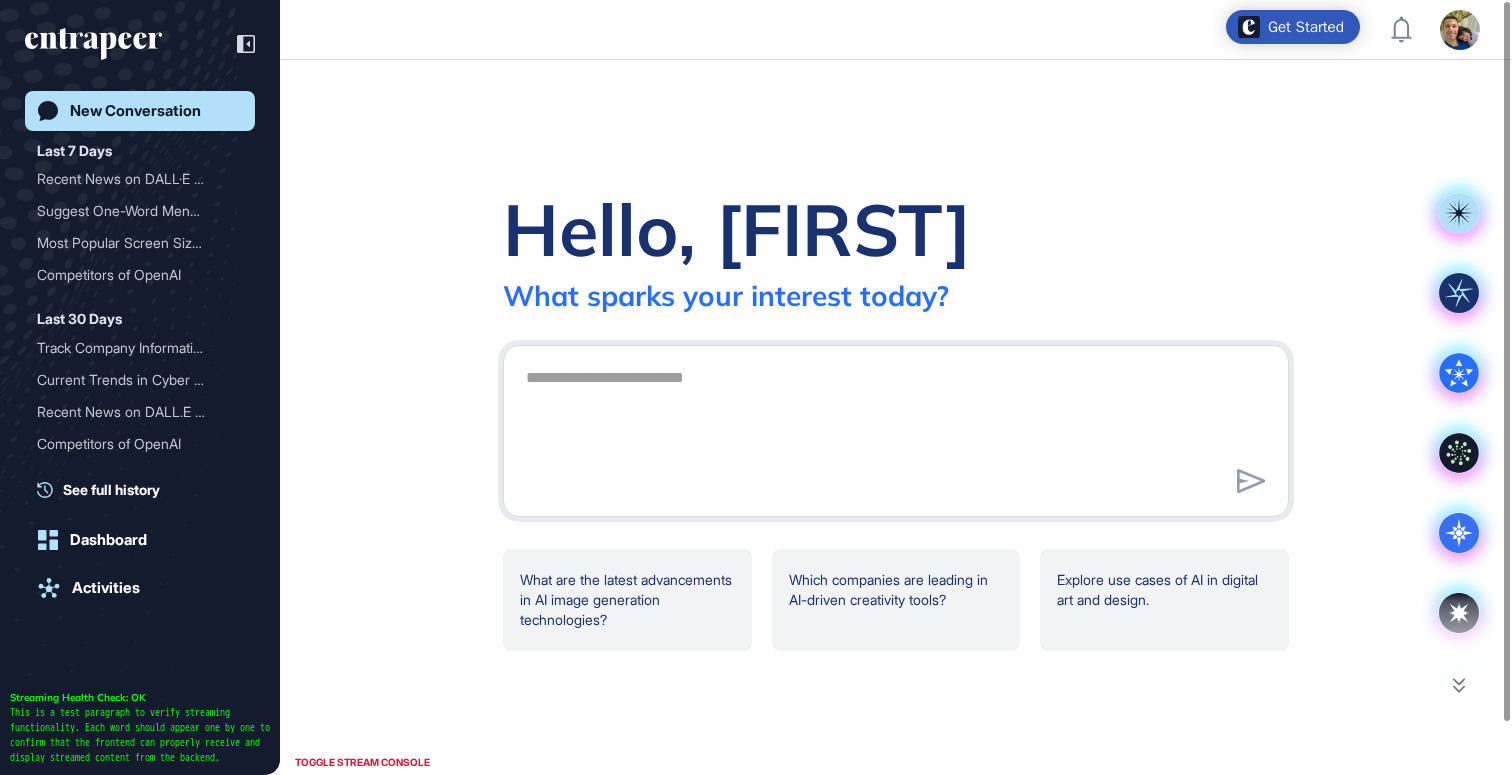 scroll, scrollTop: 1, scrollLeft: 0, axis: vertical 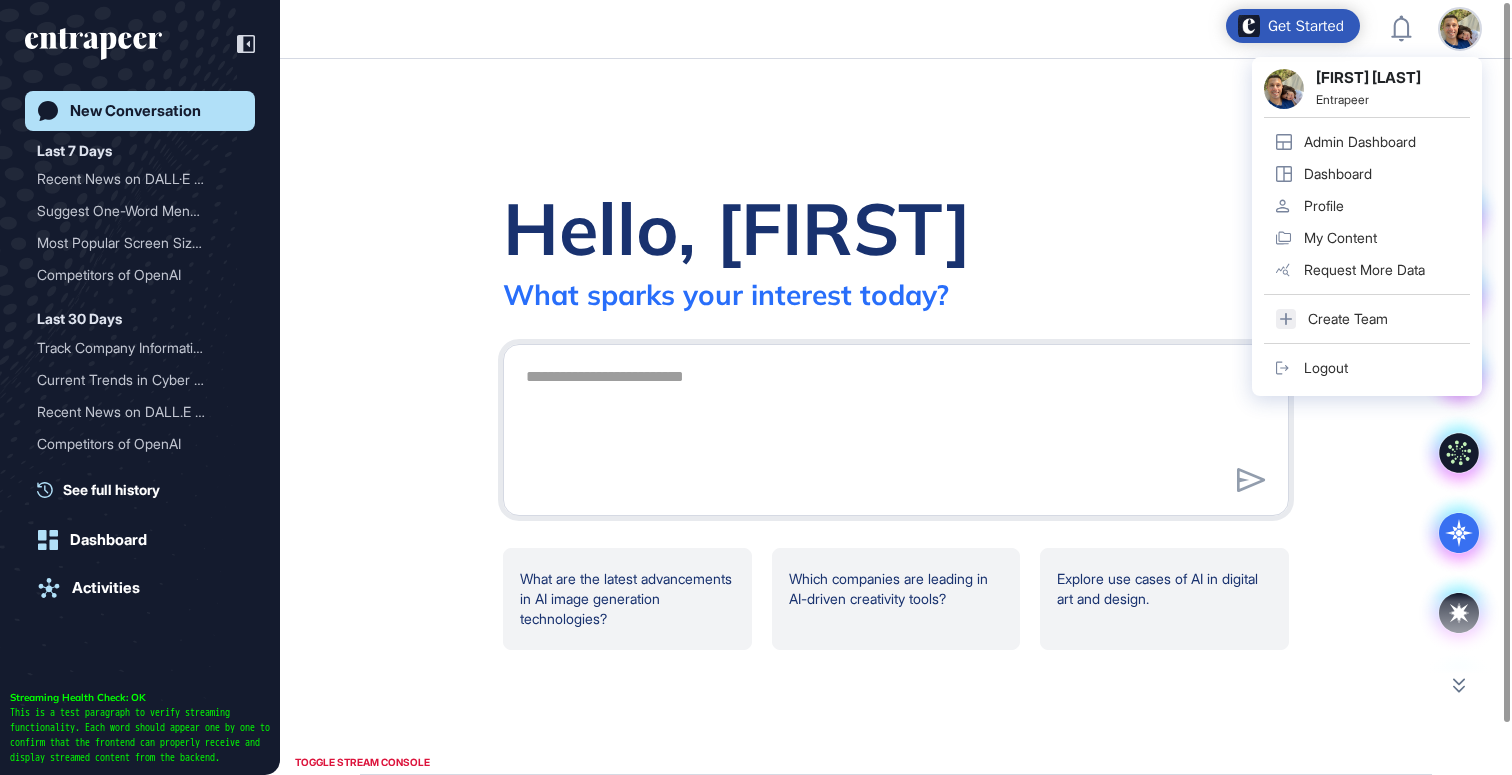 click on "Admin Dashboard" at bounding box center (1360, 142) 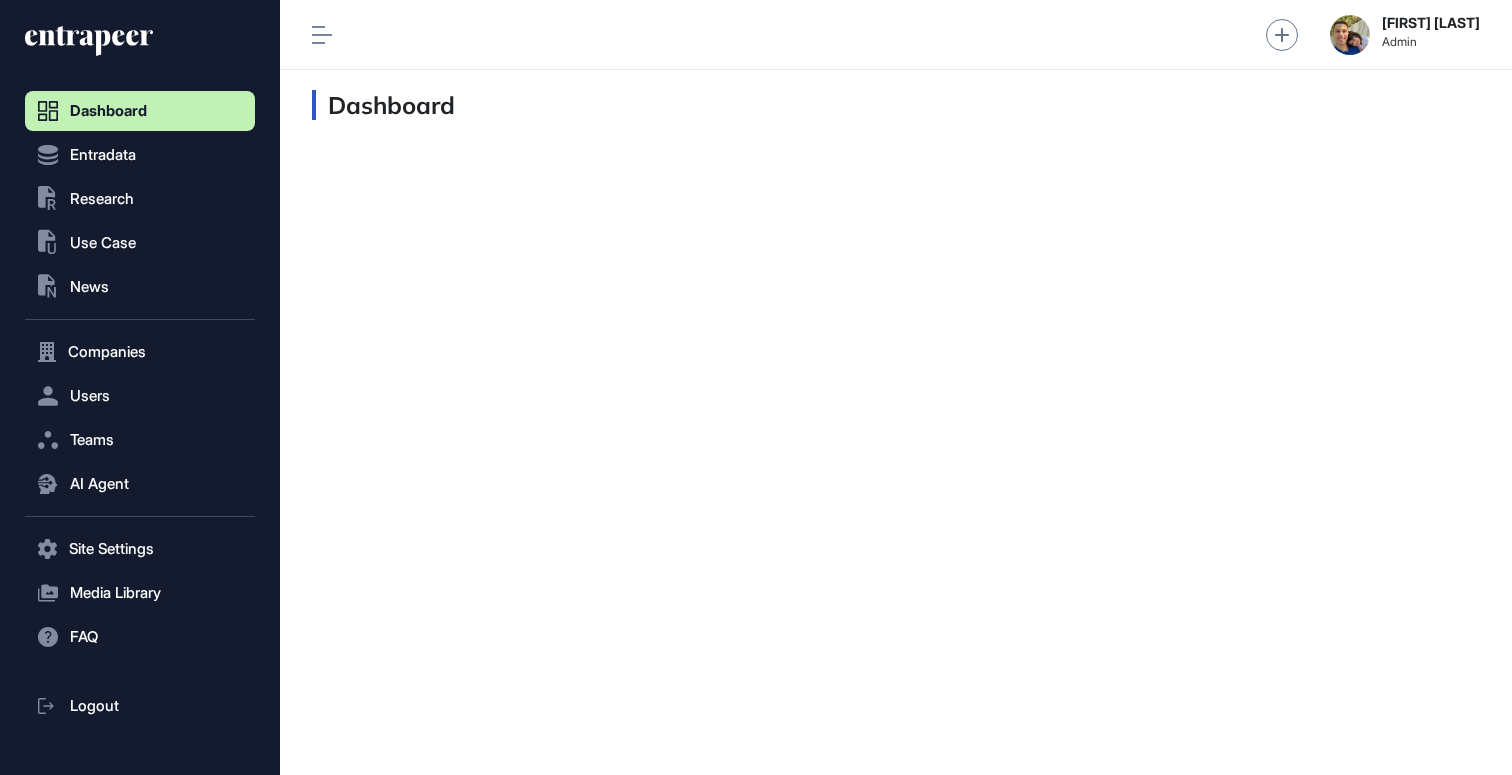 scroll, scrollTop: 735, scrollLeft: 230, axis: both 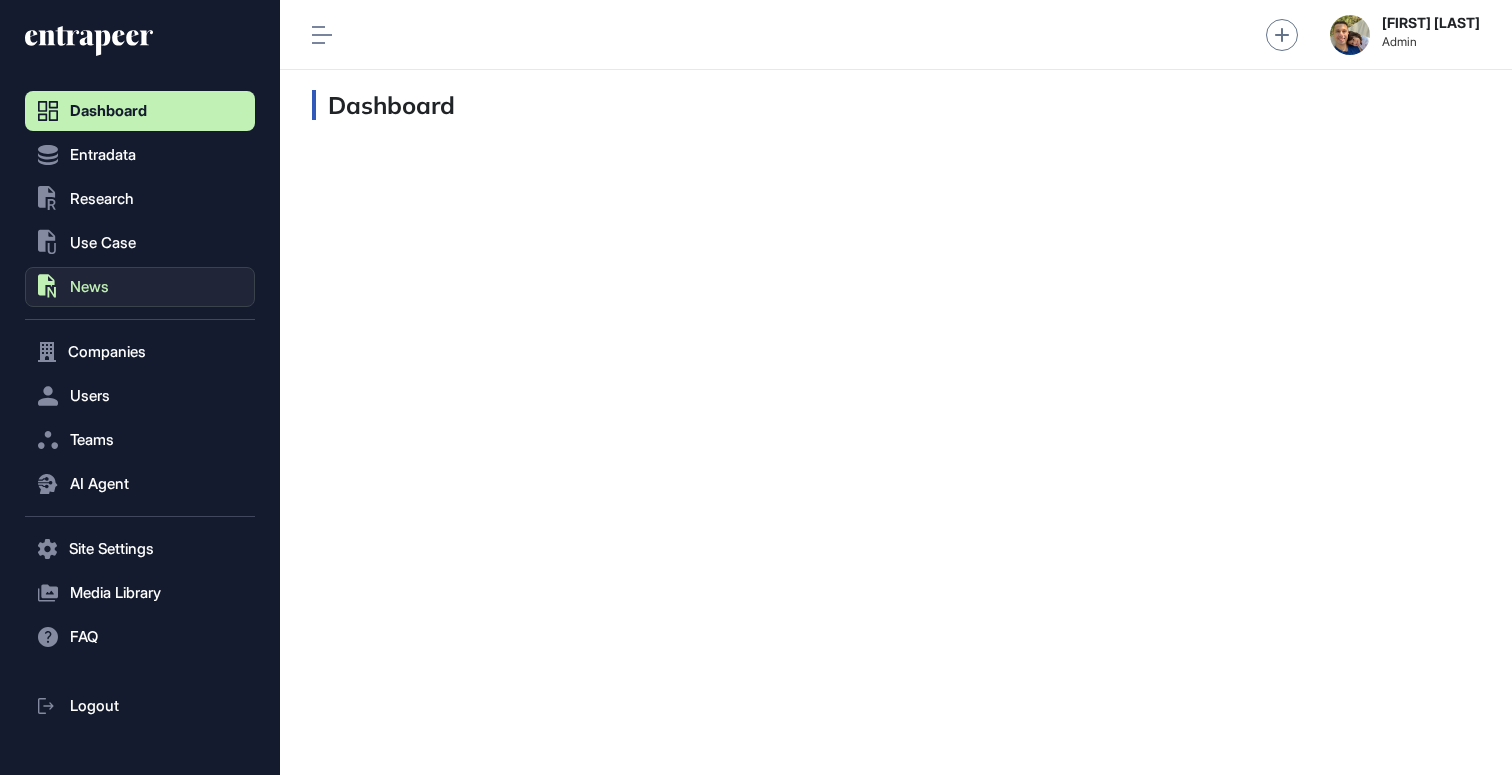 click on ".st0{fill:currentColor} News" 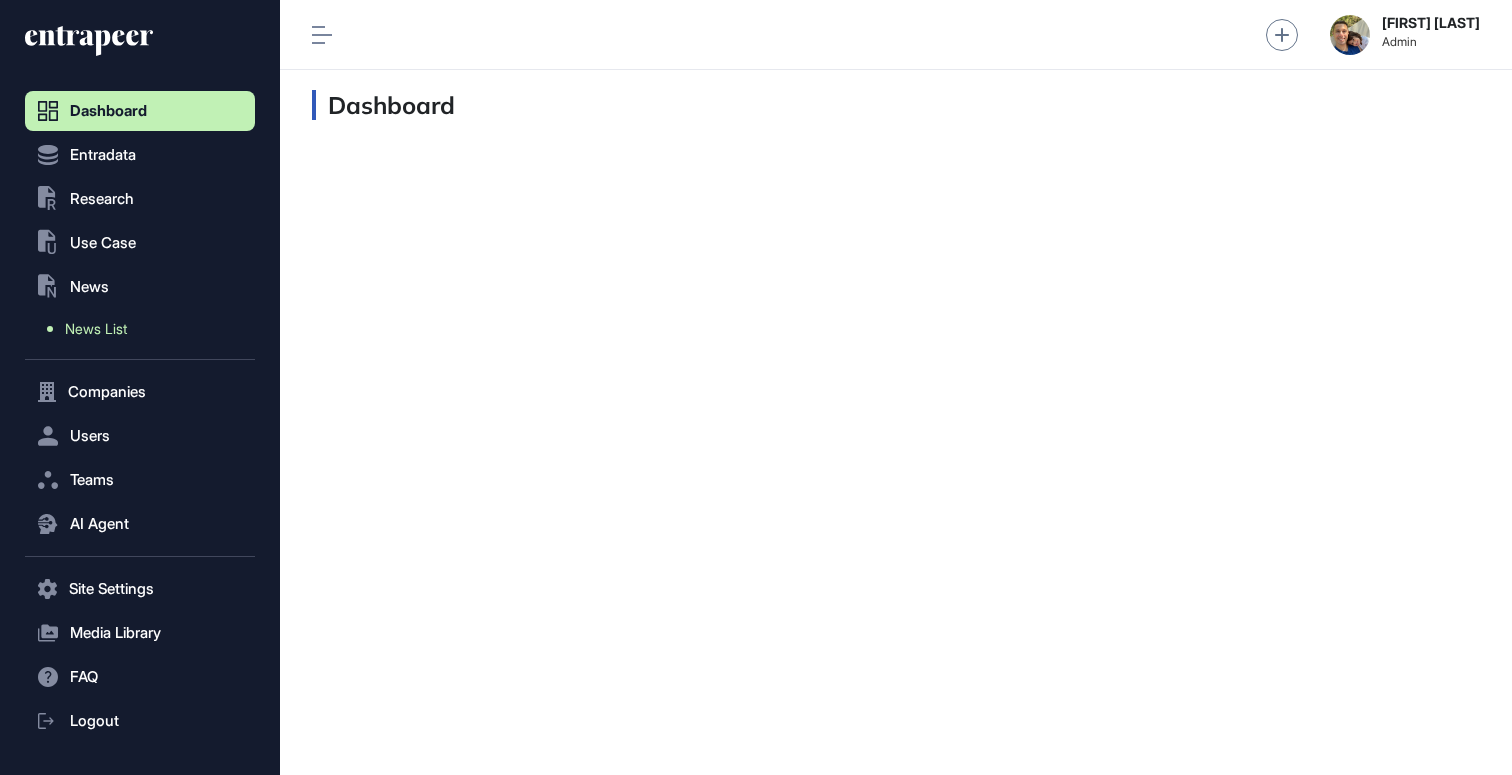 click on "News List" at bounding box center (96, 329) 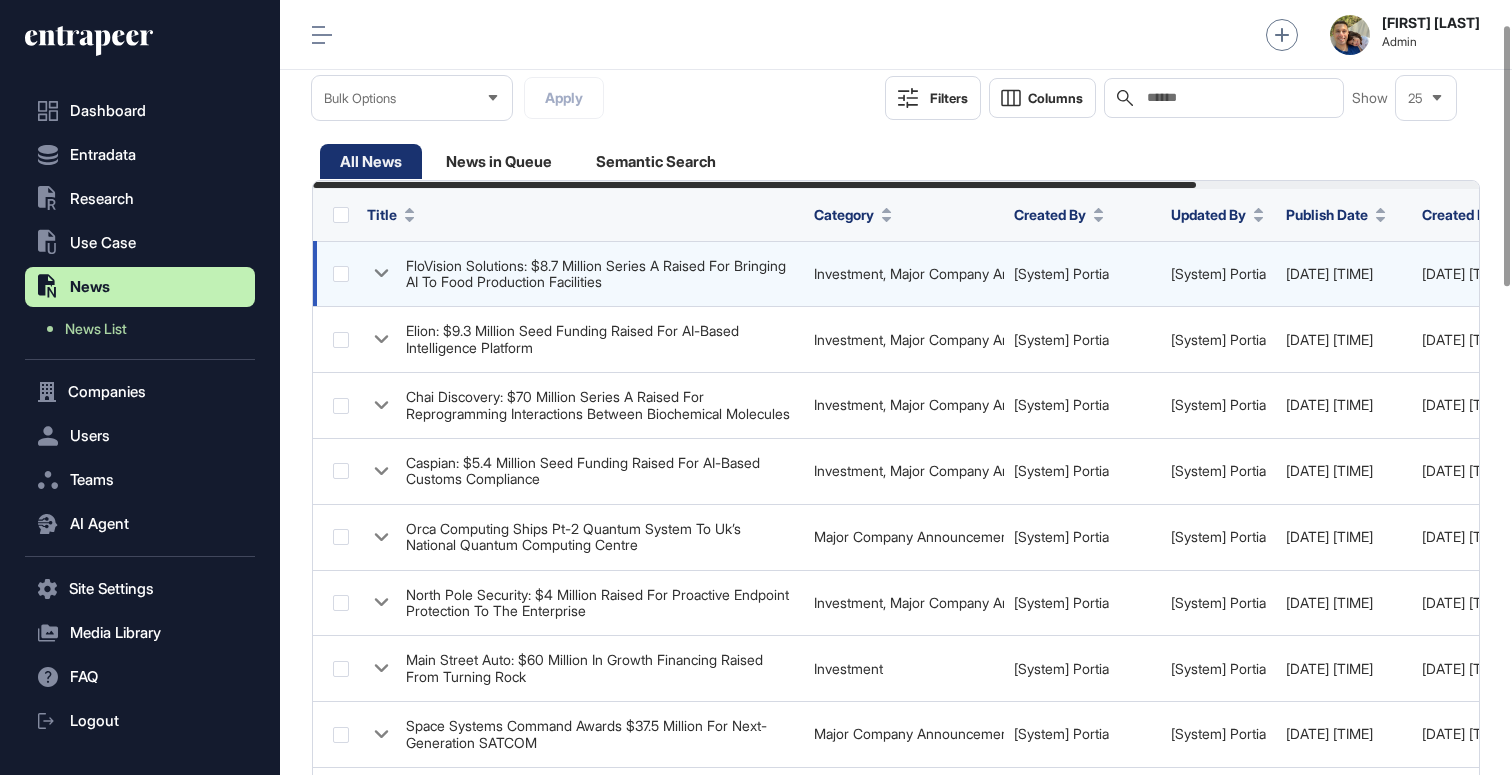 scroll, scrollTop: 72, scrollLeft: 0, axis: vertical 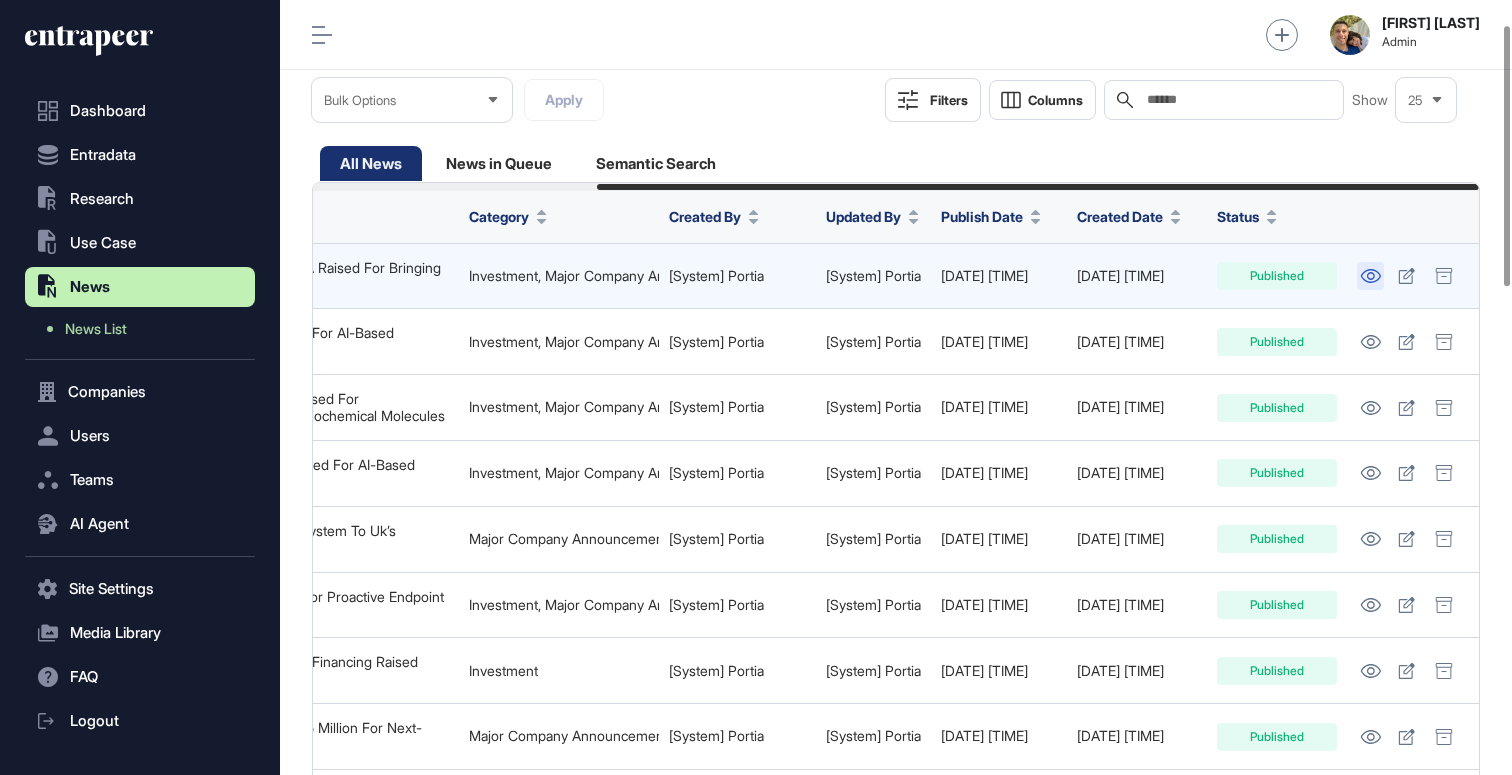 click 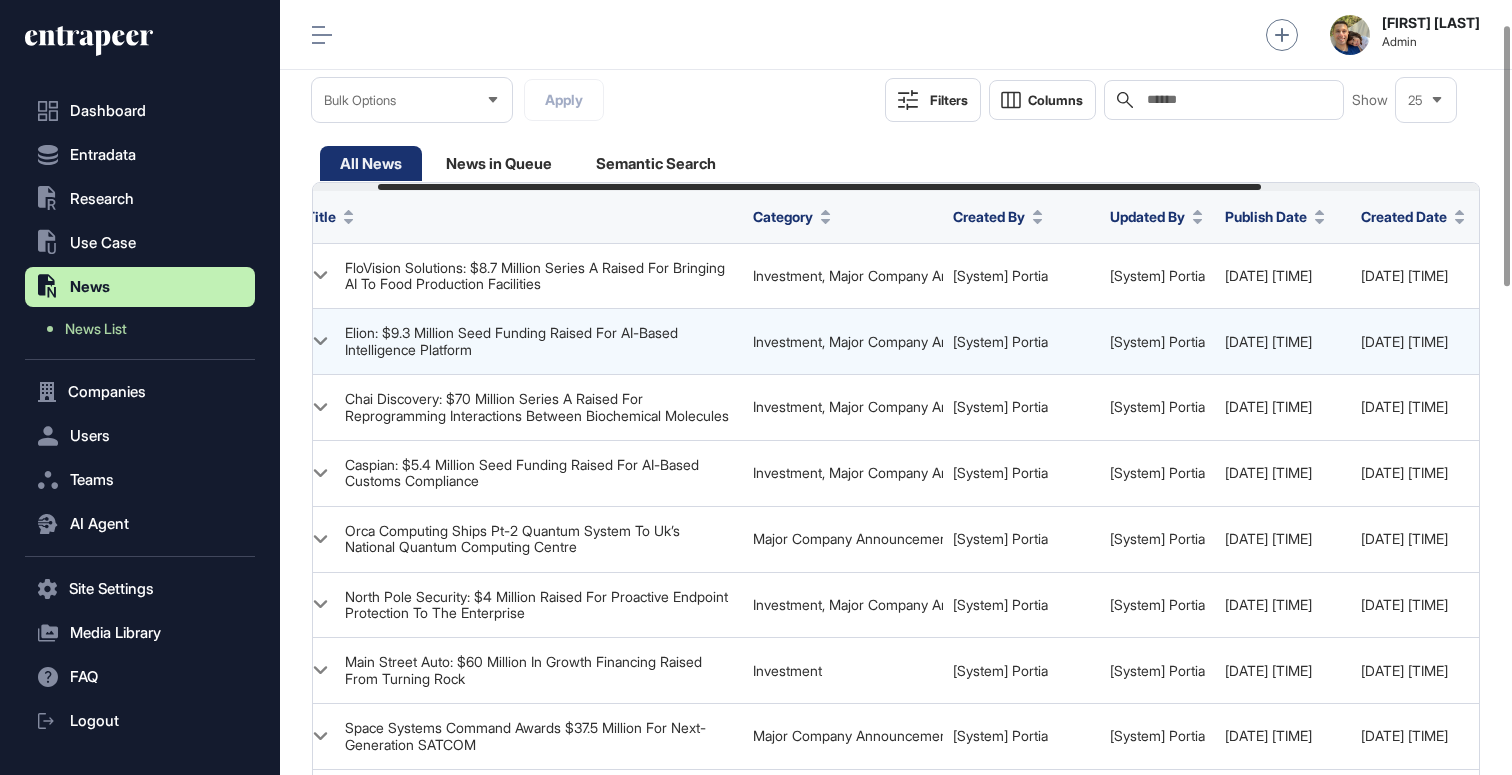 scroll, scrollTop: 0, scrollLeft: 0, axis: both 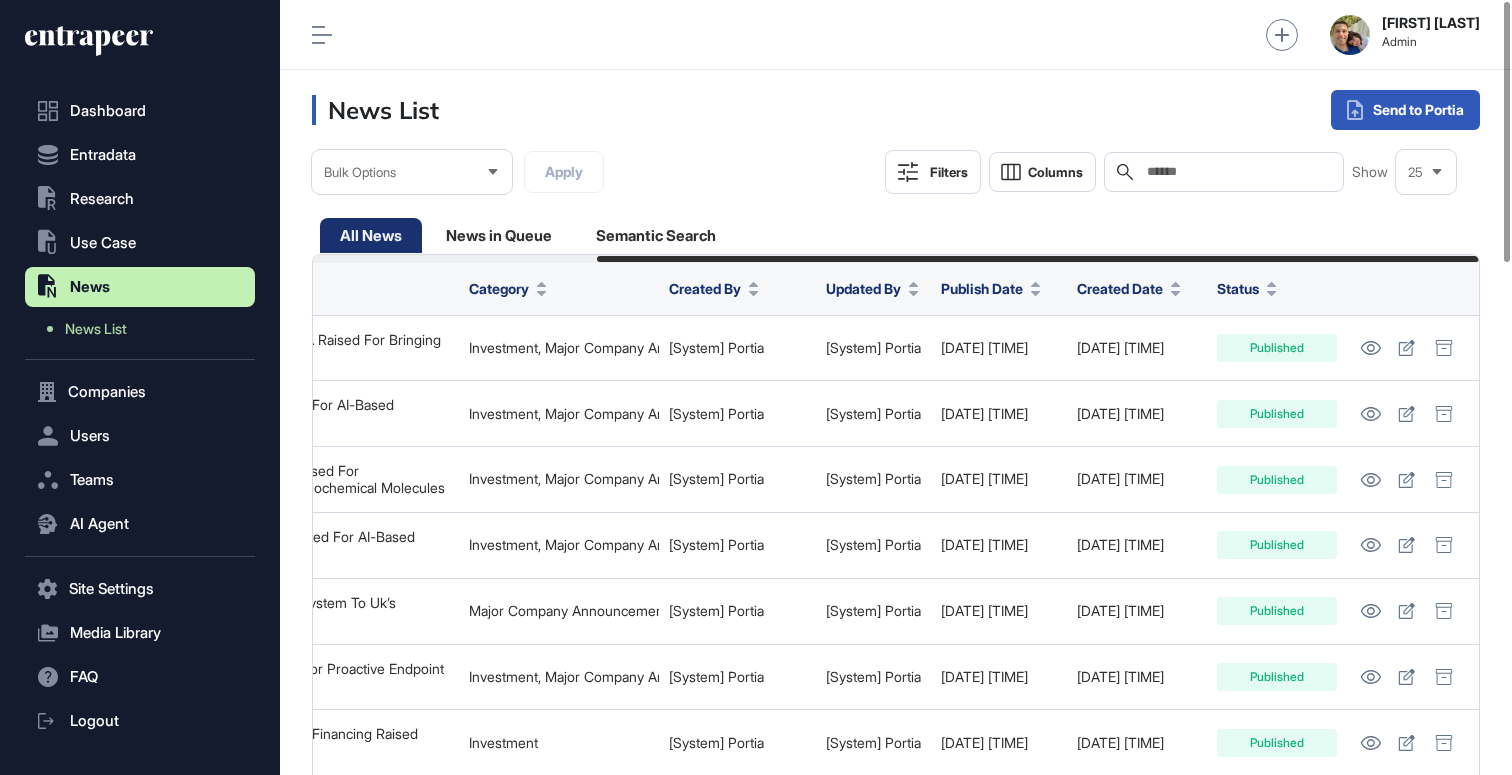 click on "Filters" at bounding box center [949, 172] 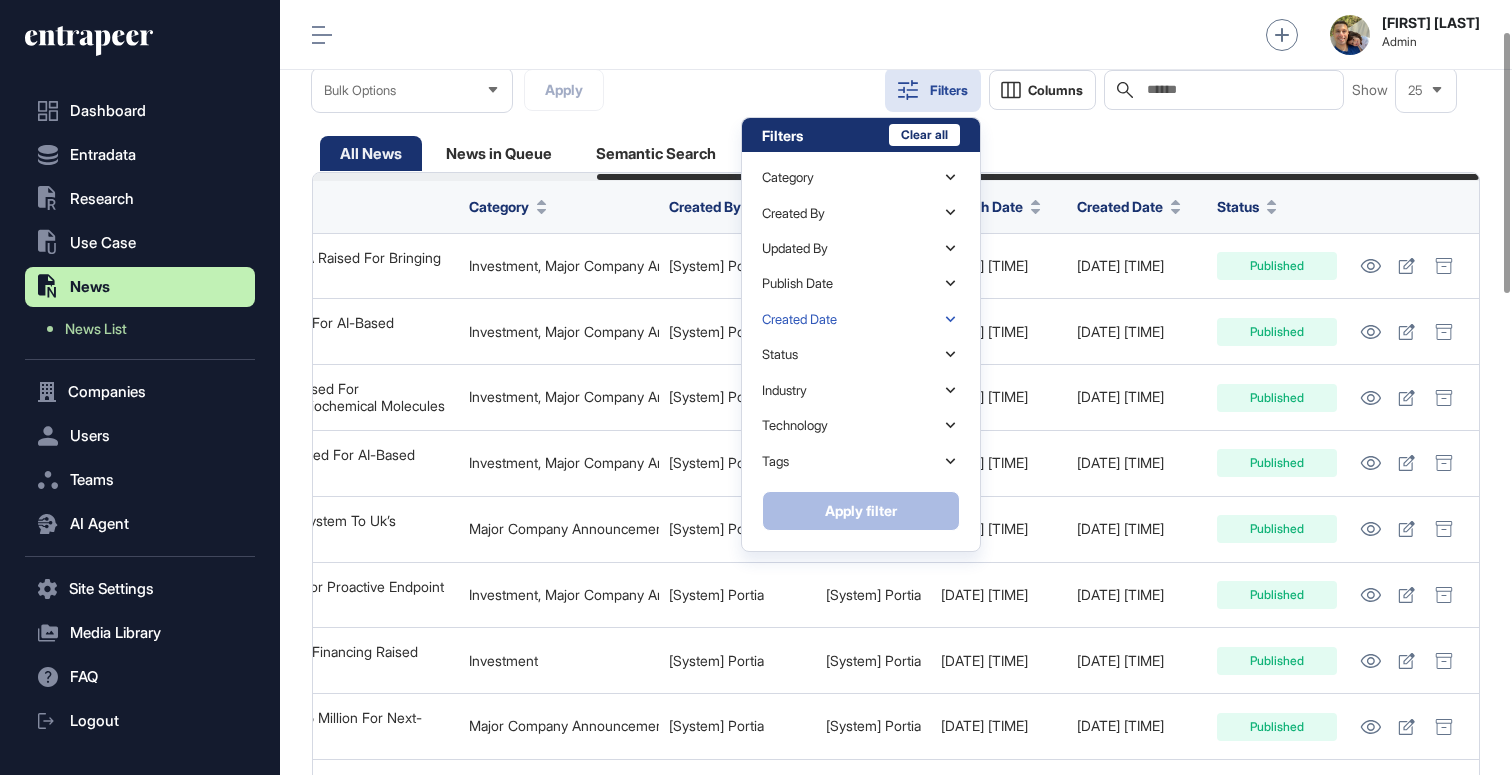 scroll, scrollTop: 65, scrollLeft: 0, axis: vertical 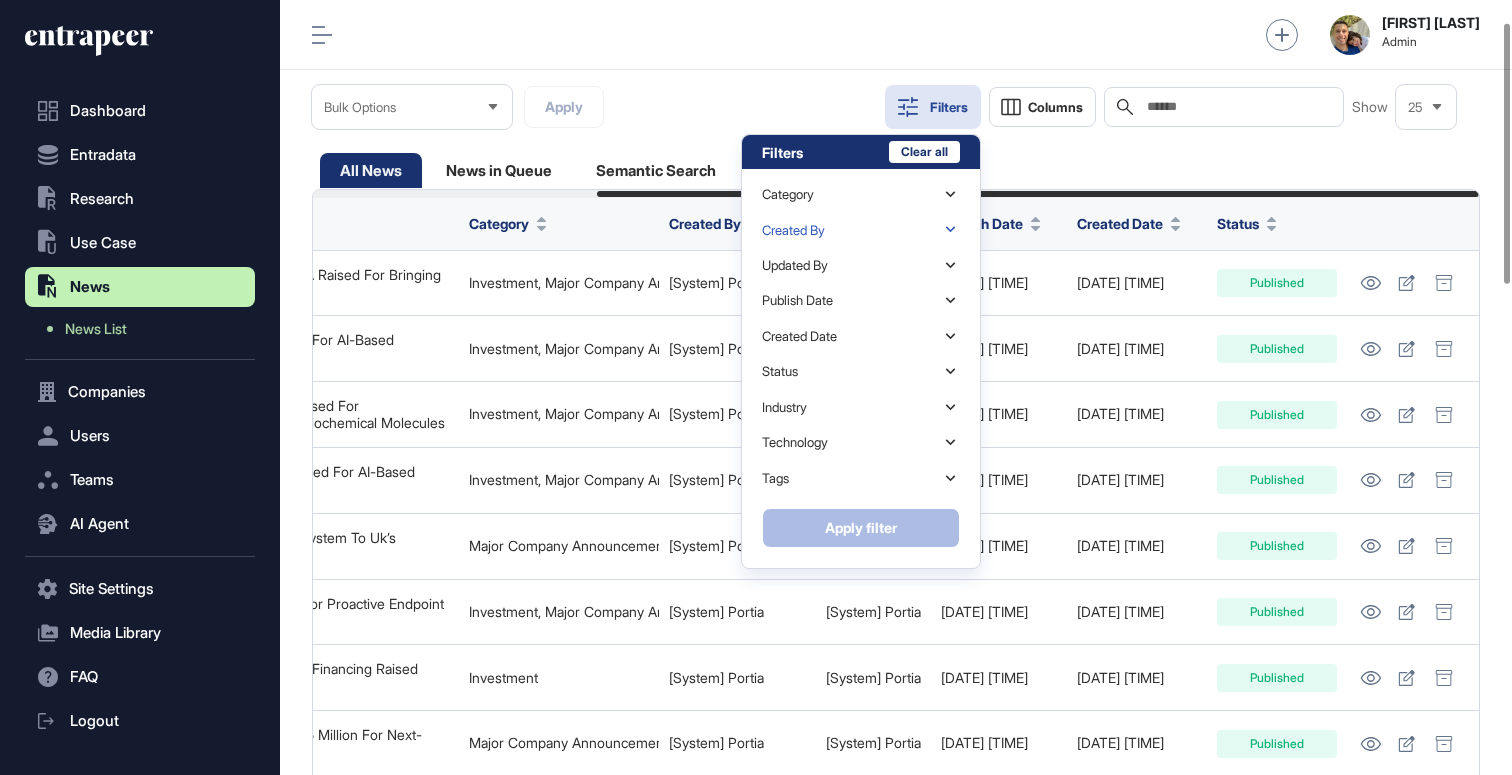 click on "Created By" at bounding box center [861, 229] 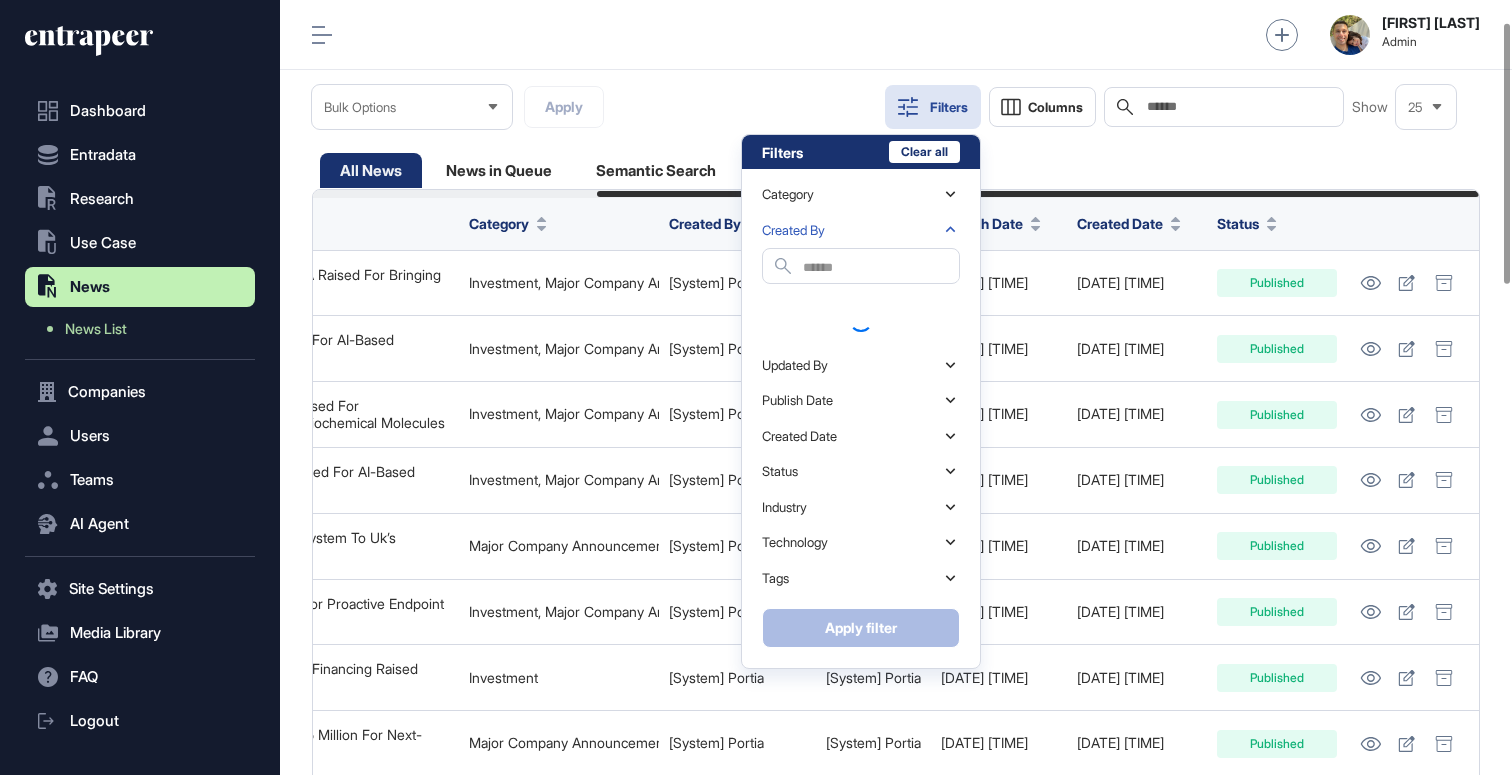 scroll, scrollTop: 60, scrollLeft: 0, axis: vertical 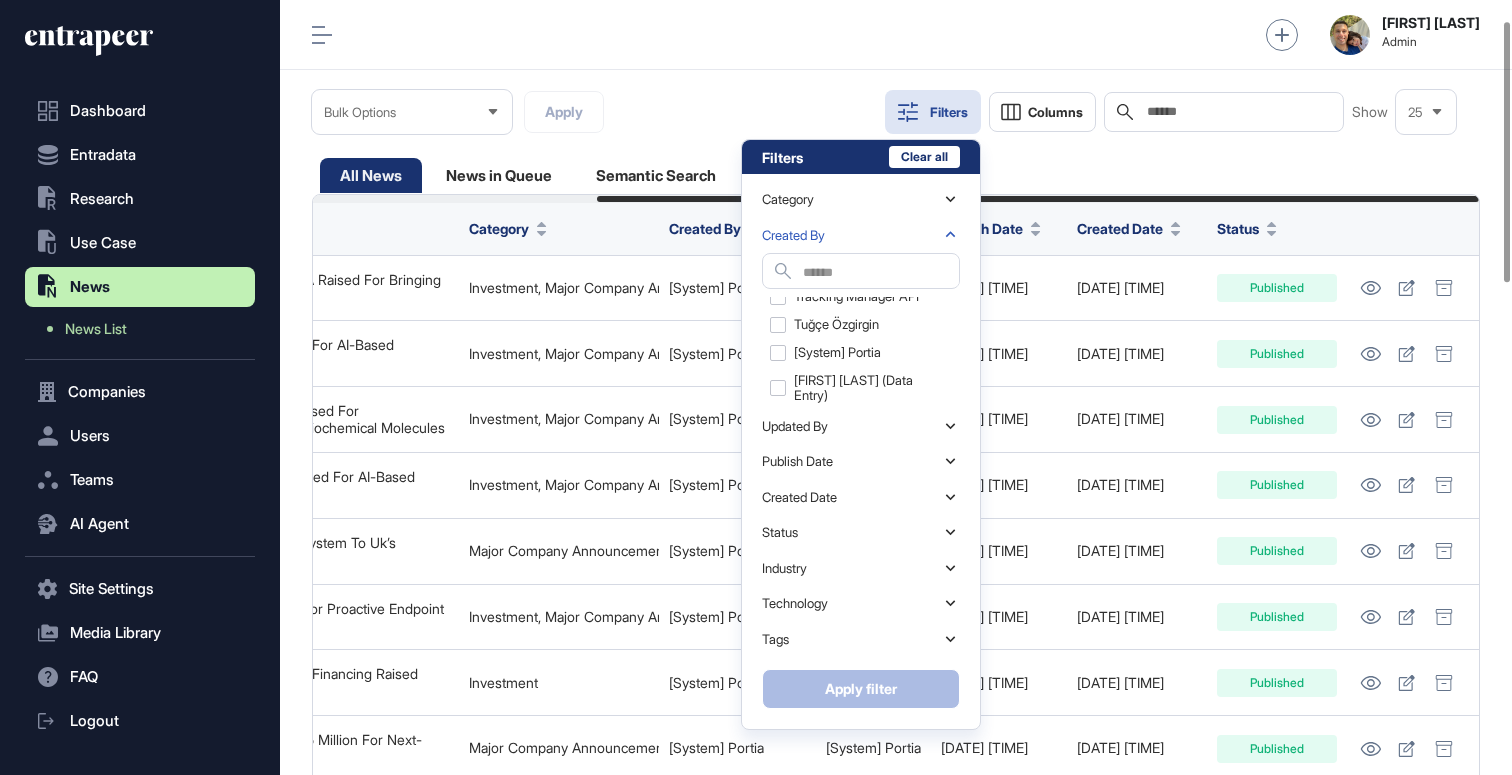 click on "Search" at bounding box center (861, 271) 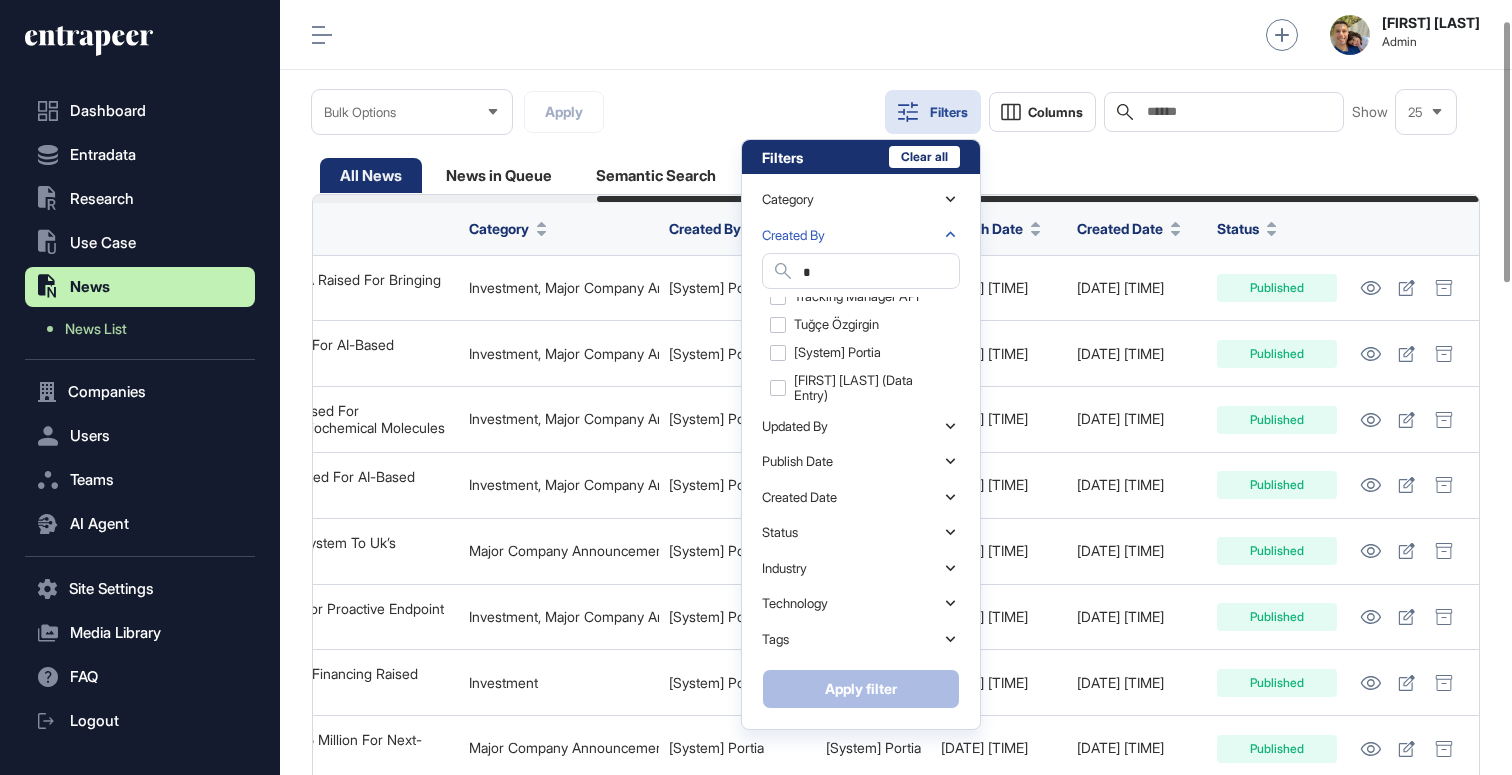 scroll, scrollTop: 0, scrollLeft: 0, axis: both 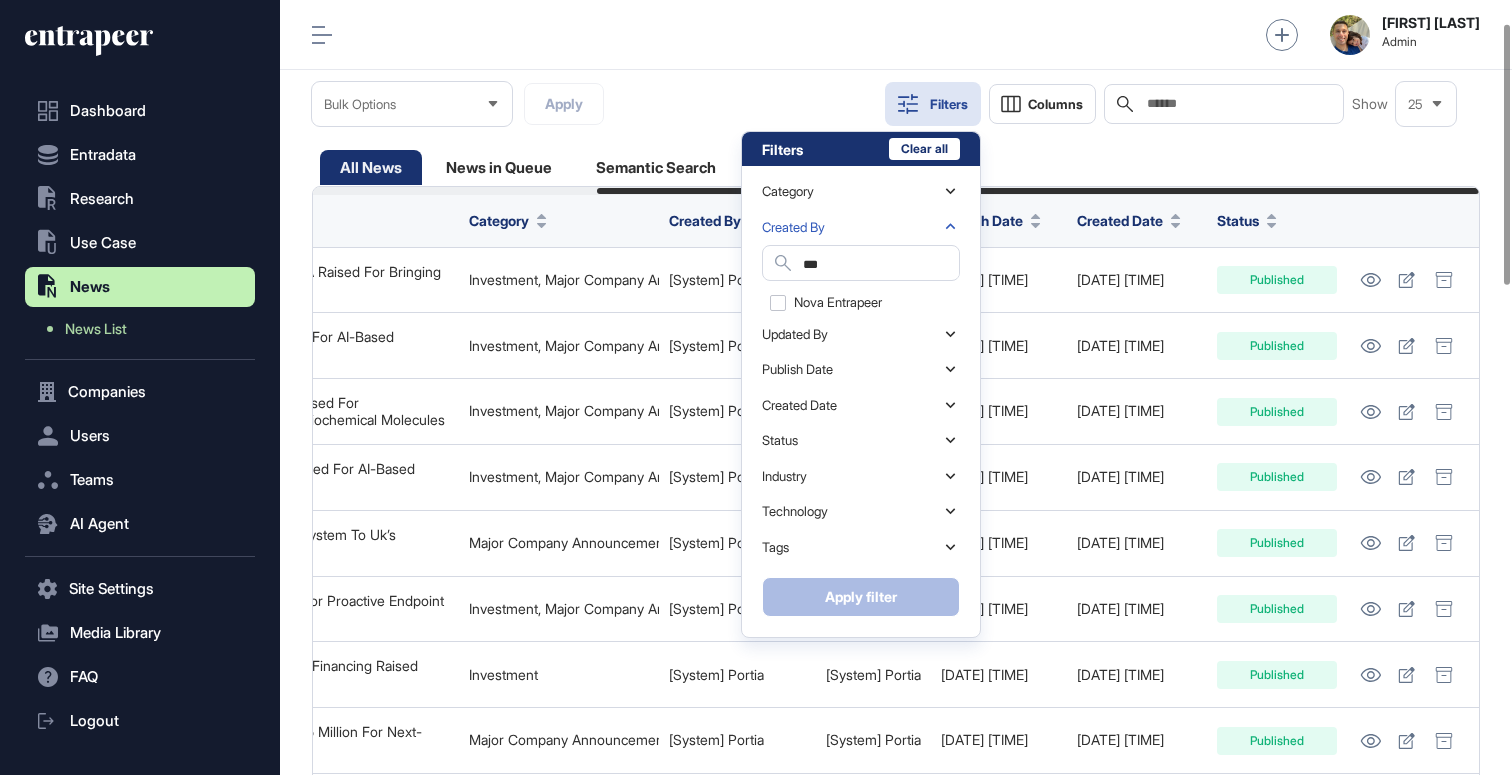 type on "***" 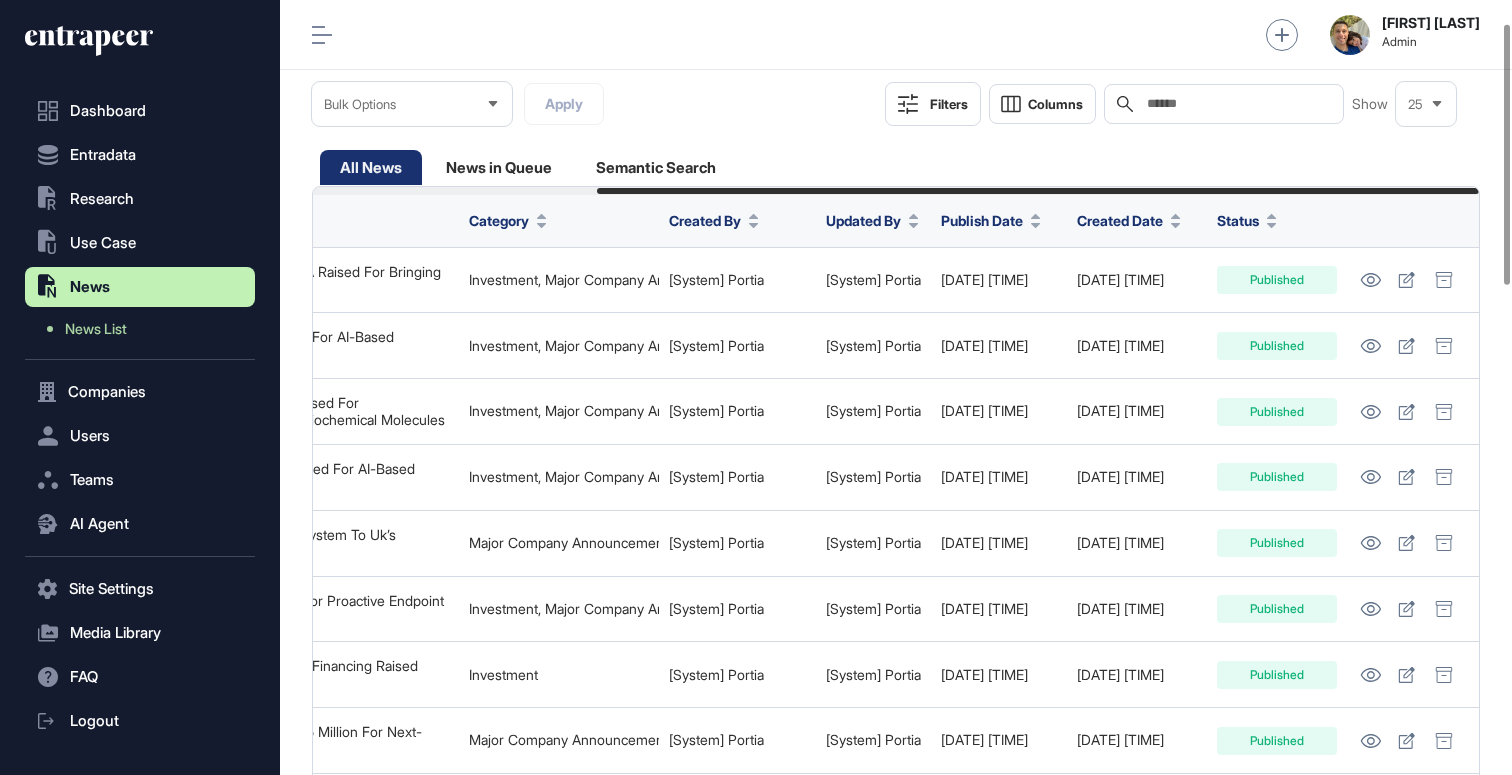click on "Filters" at bounding box center [949, 104] 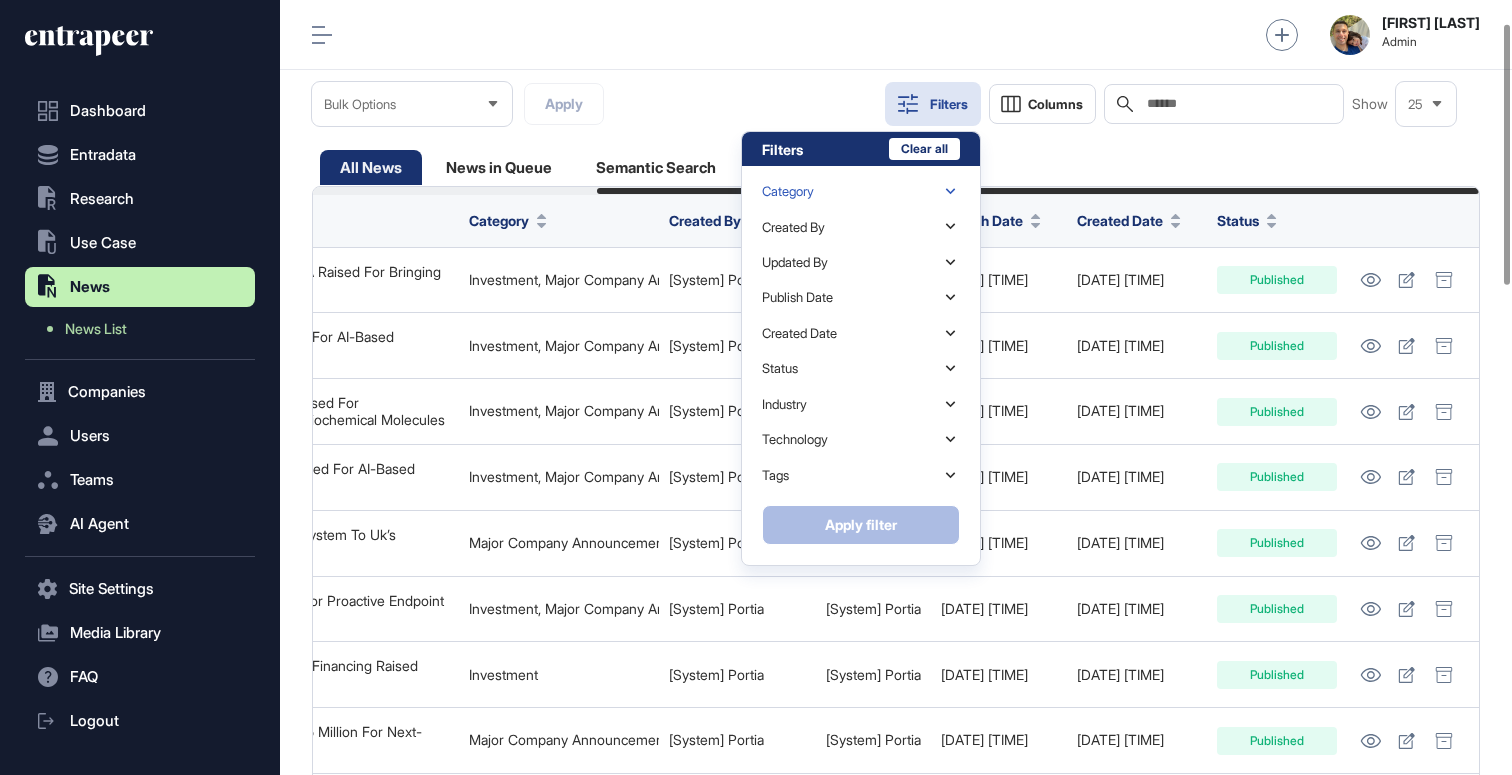 click on "Category" at bounding box center [861, 191] 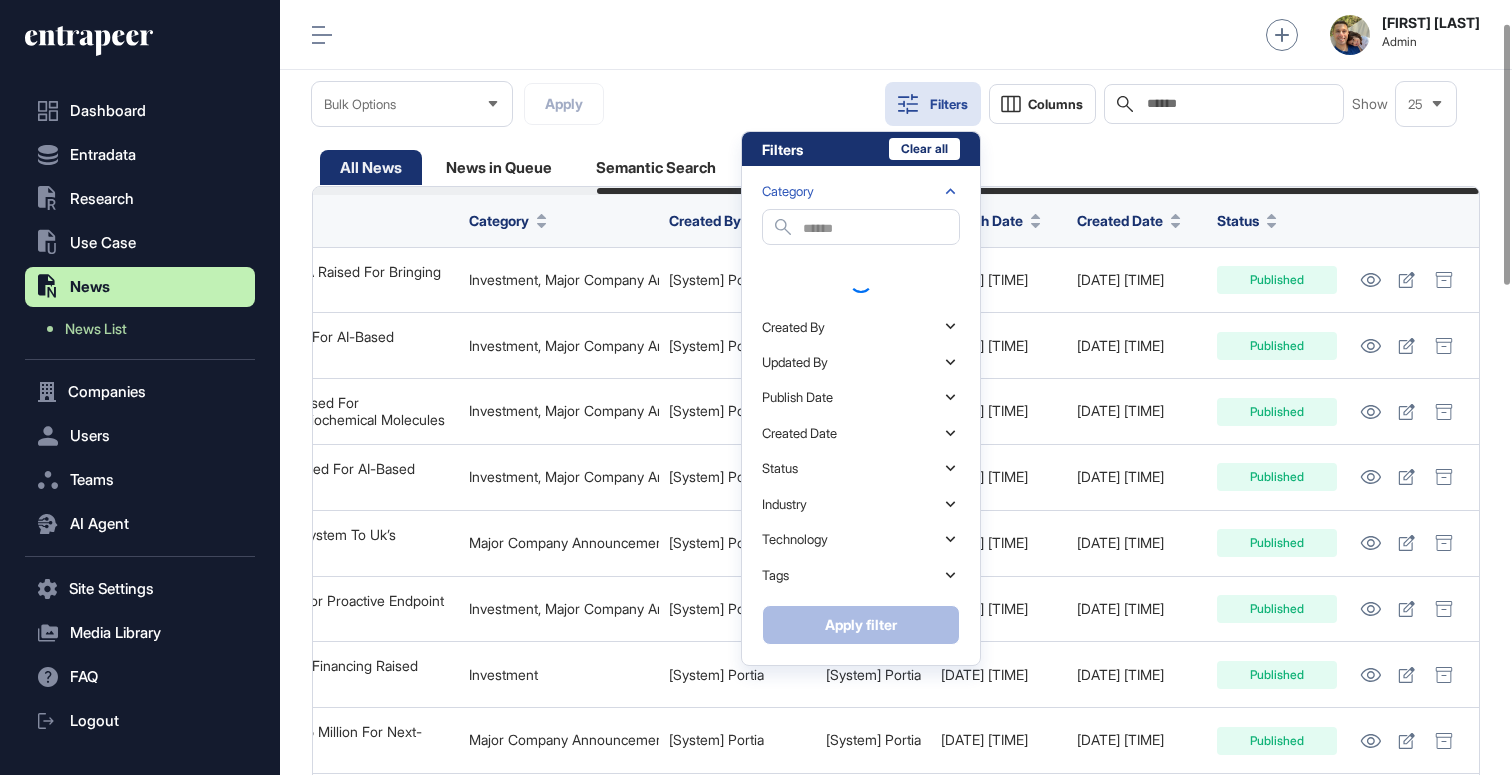 click on "Category" at bounding box center [861, 191] 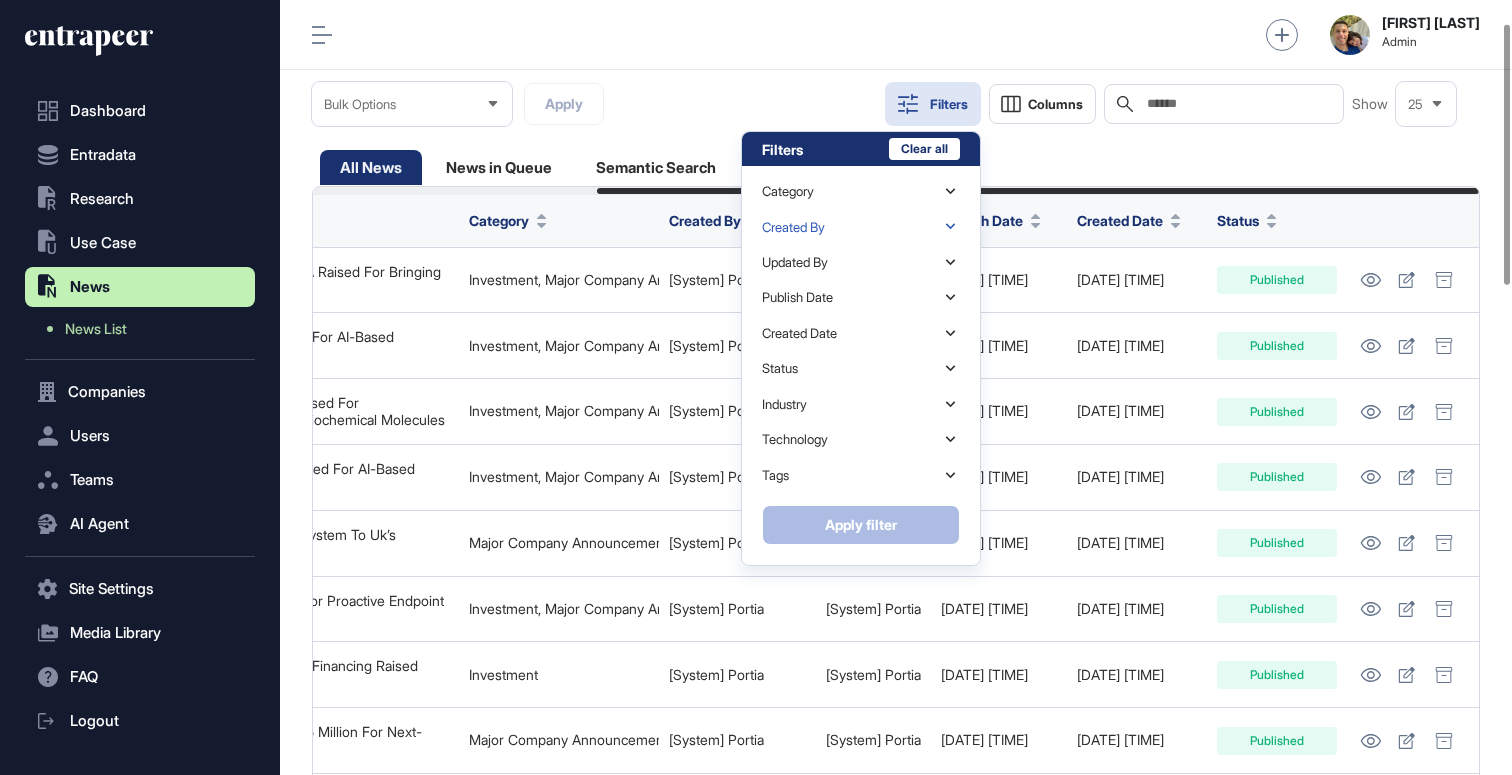 click on "Created By" at bounding box center (861, 226) 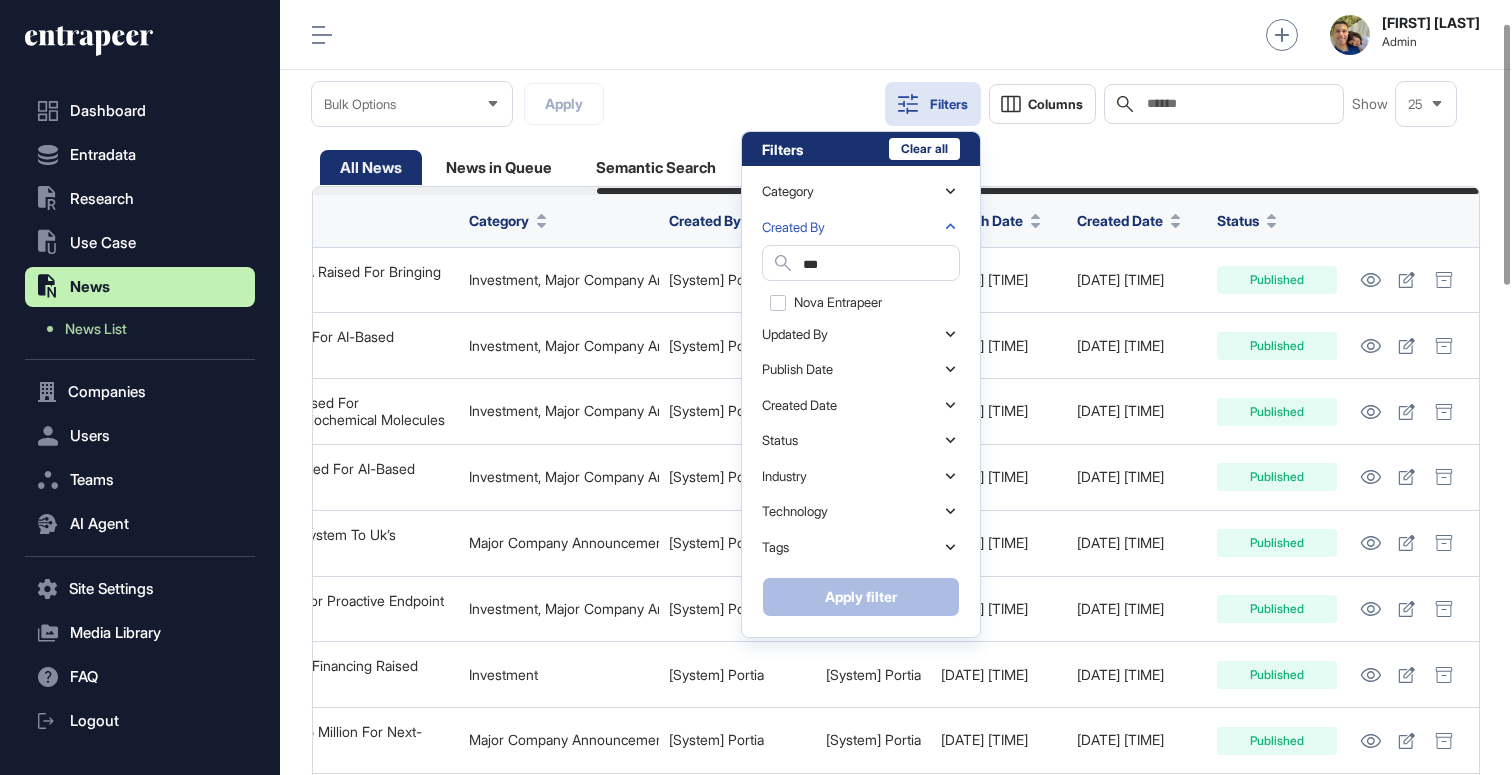 scroll, scrollTop: 66, scrollLeft: 0, axis: vertical 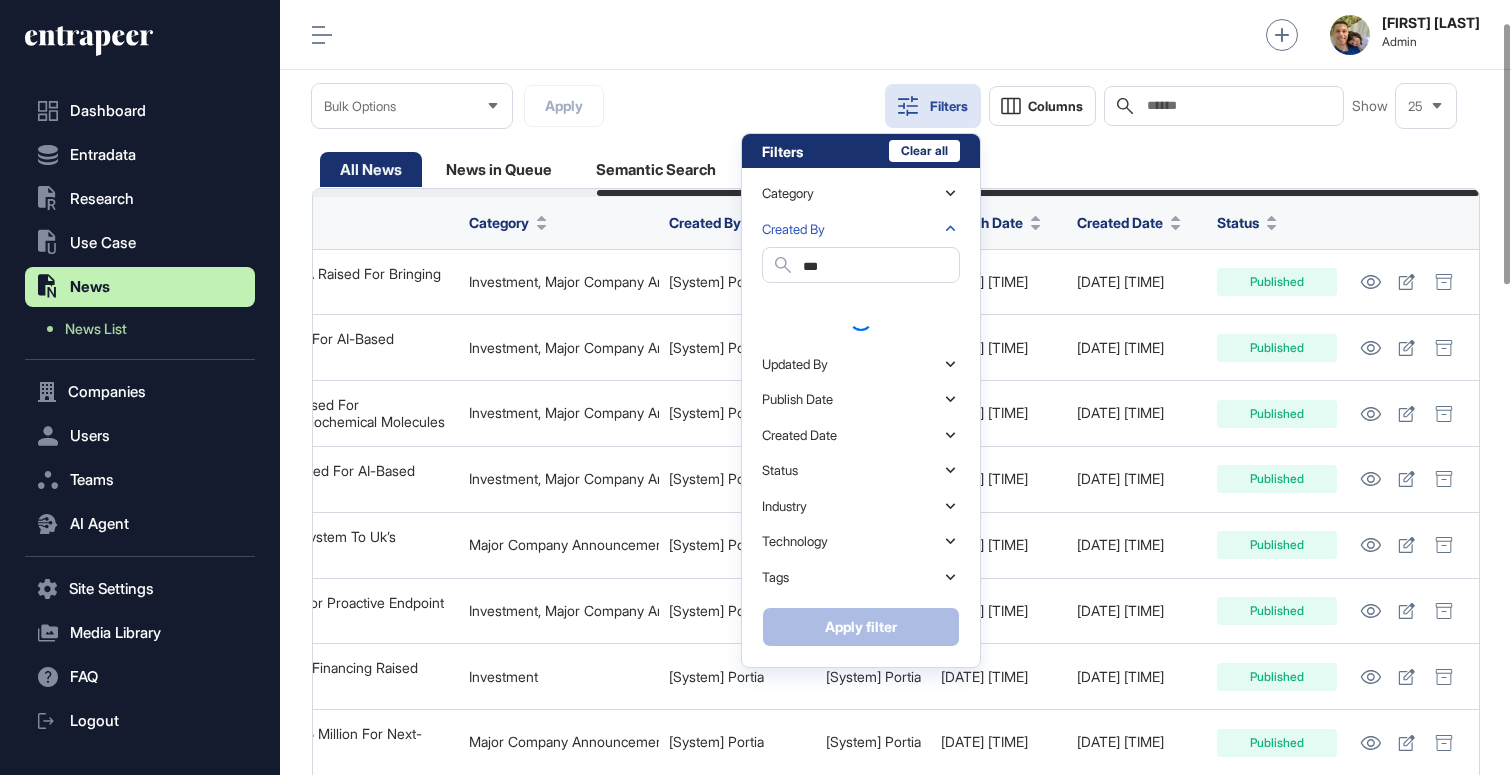 click on "Created By" at bounding box center (861, 228) 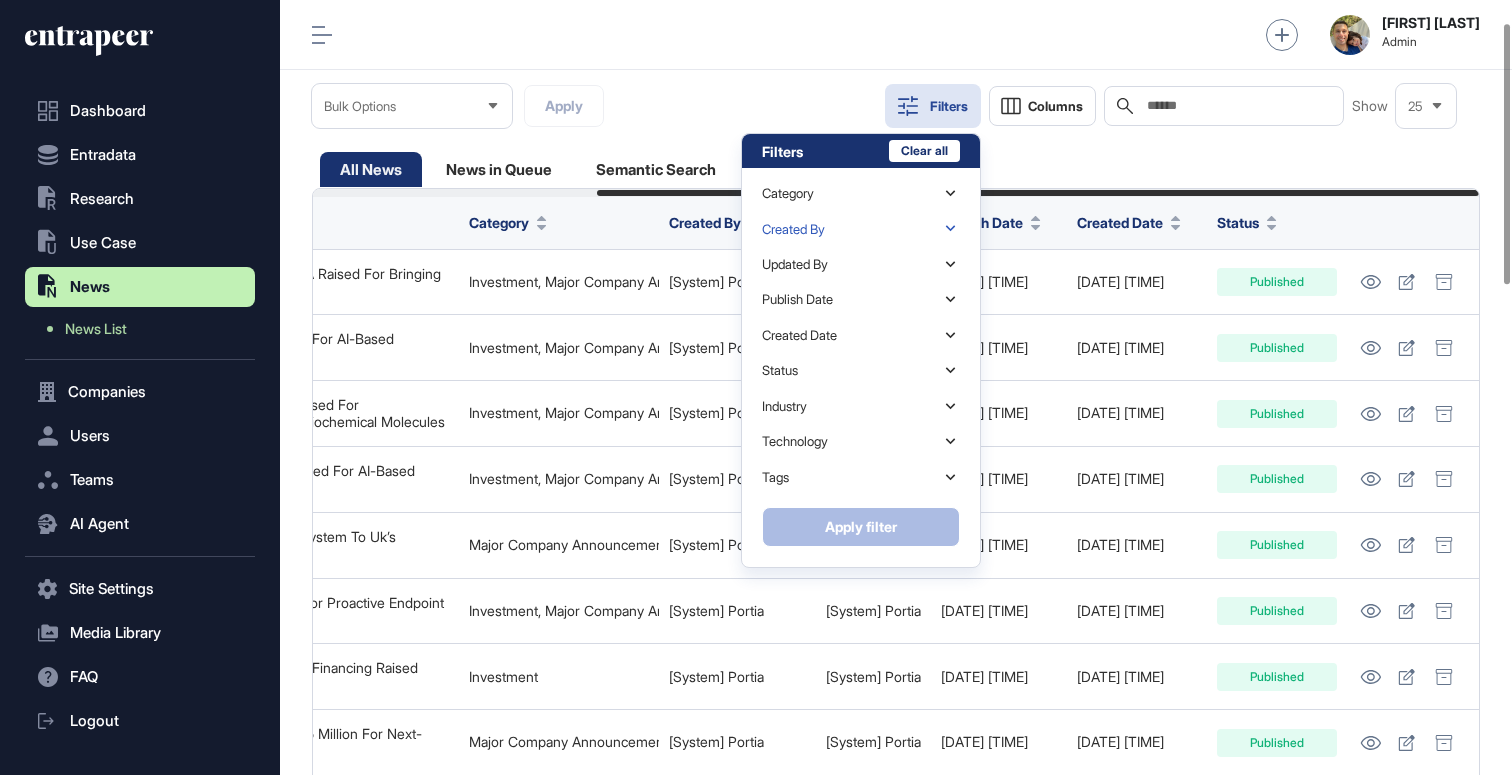 click on "Created By" at bounding box center [861, 228] 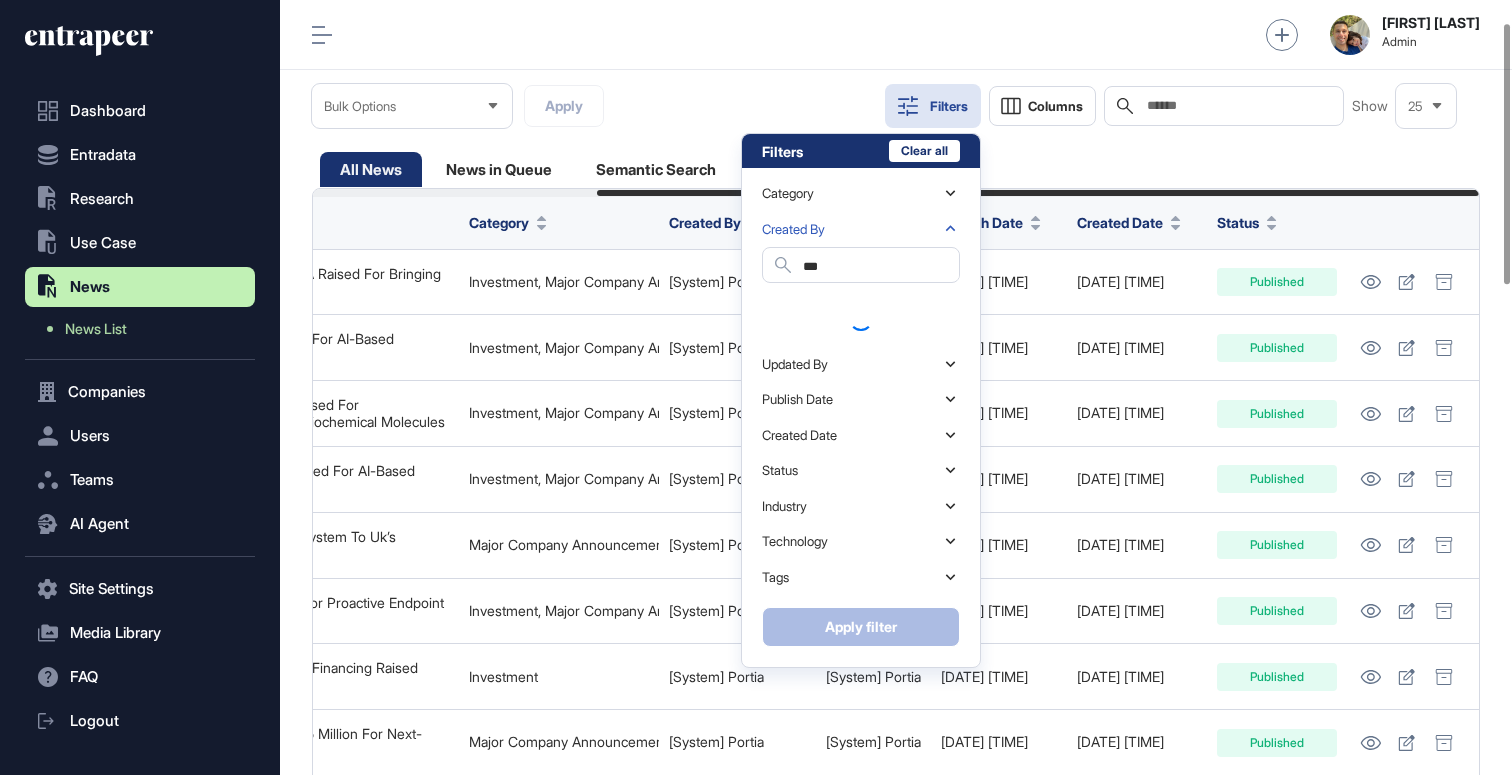 click on "***" at bounding box center (881, 266) 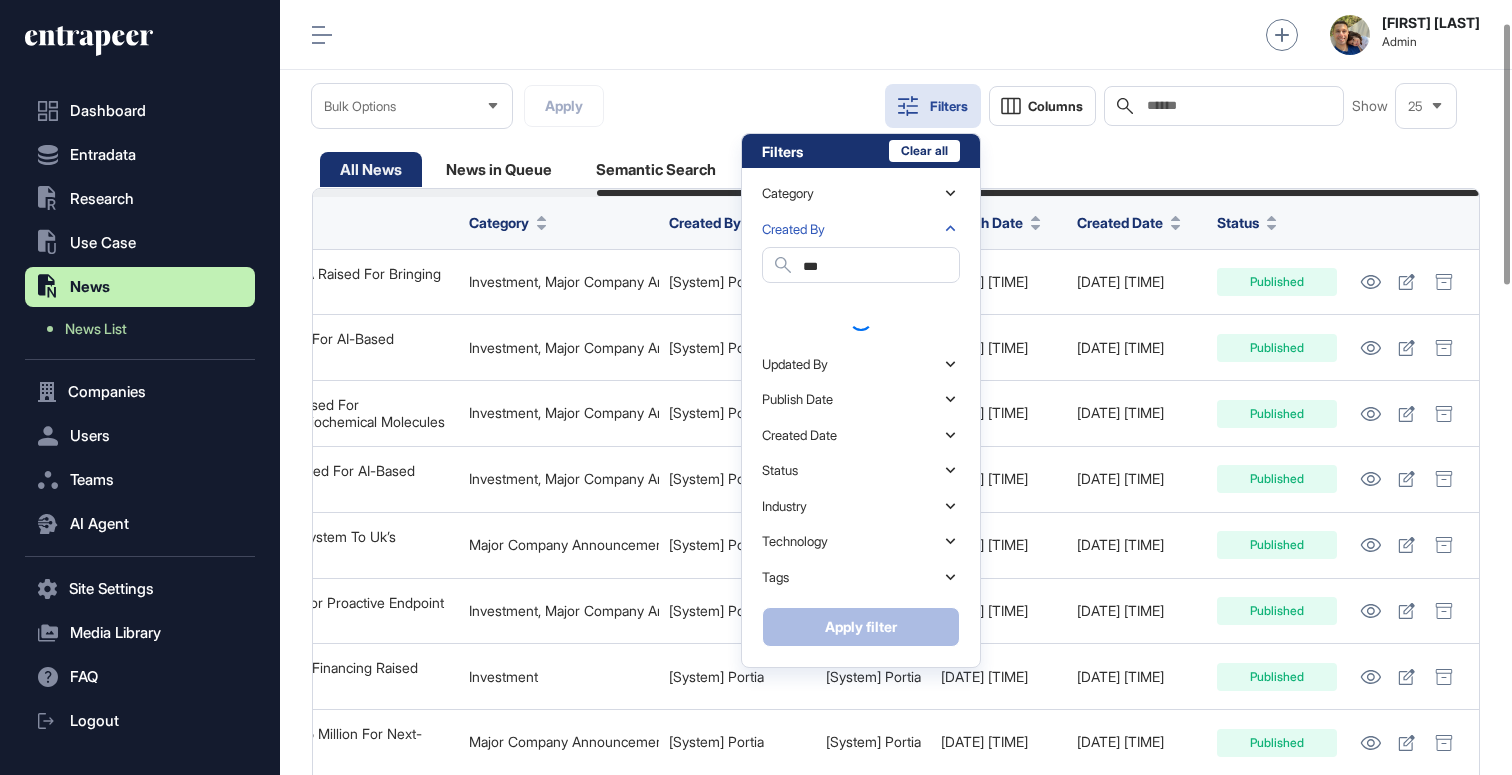 scroll, scrollTop: 67, scrollLeft: 0, axis: vertical 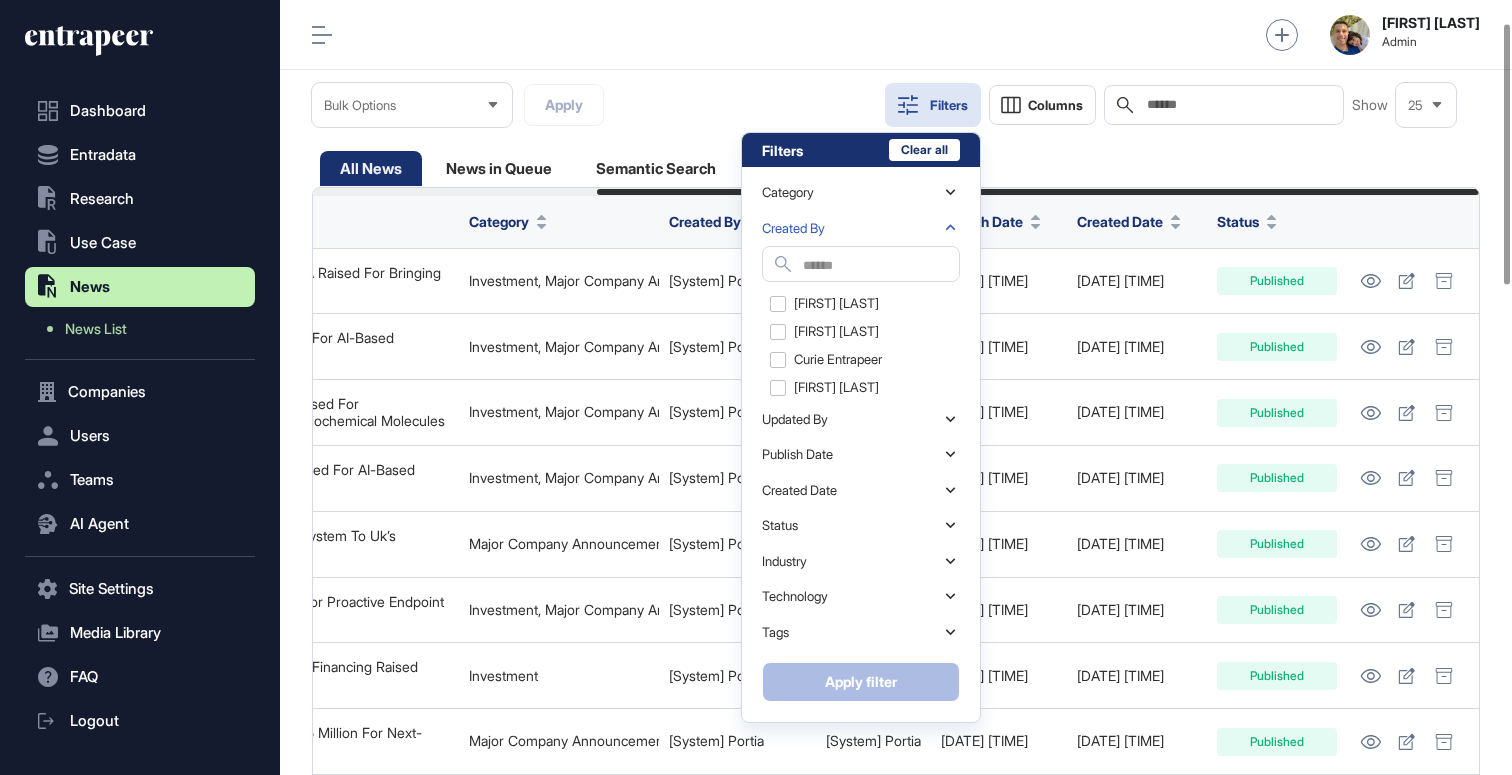 type on "***" 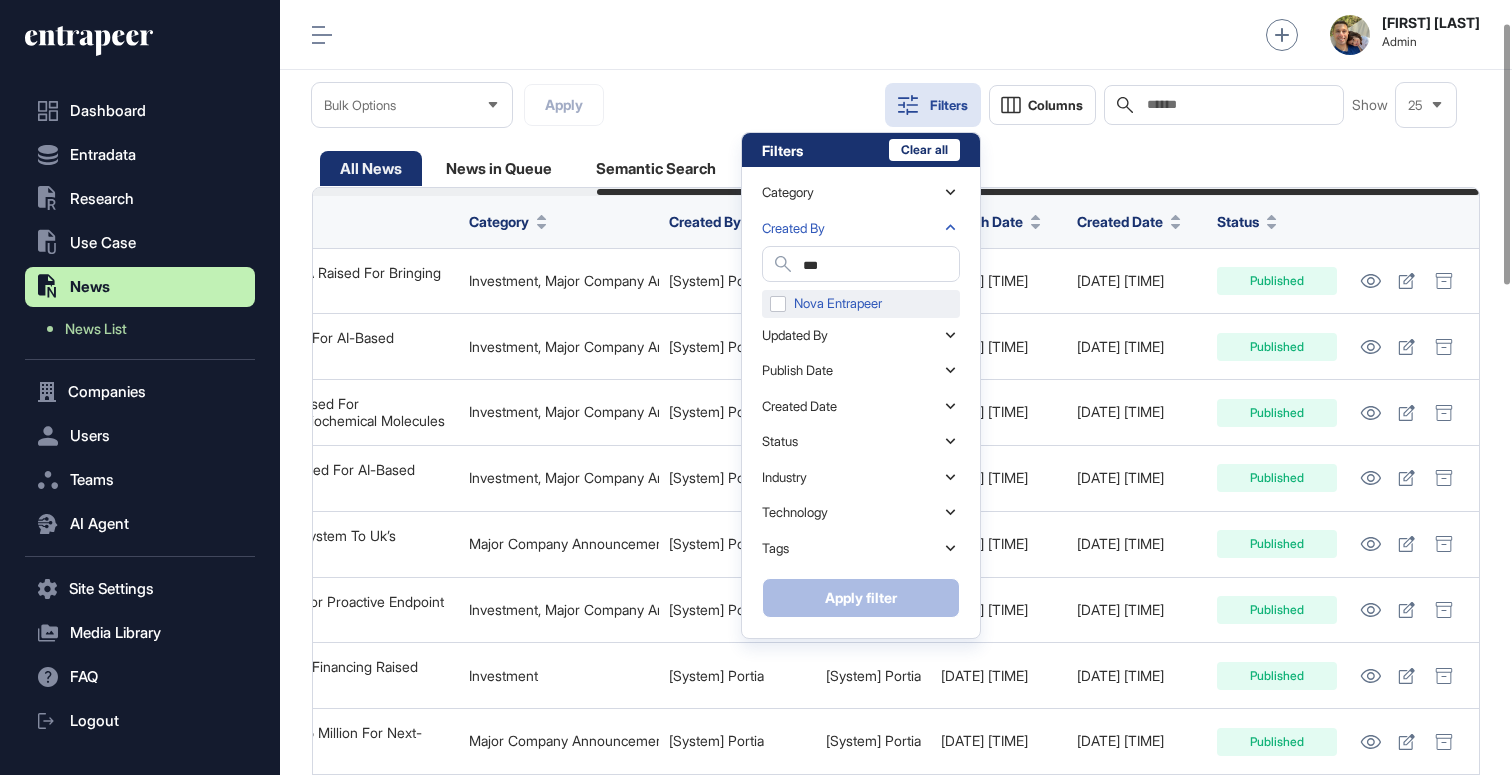 click on "Nova Entrapeer" at bounding box center [861, 304] 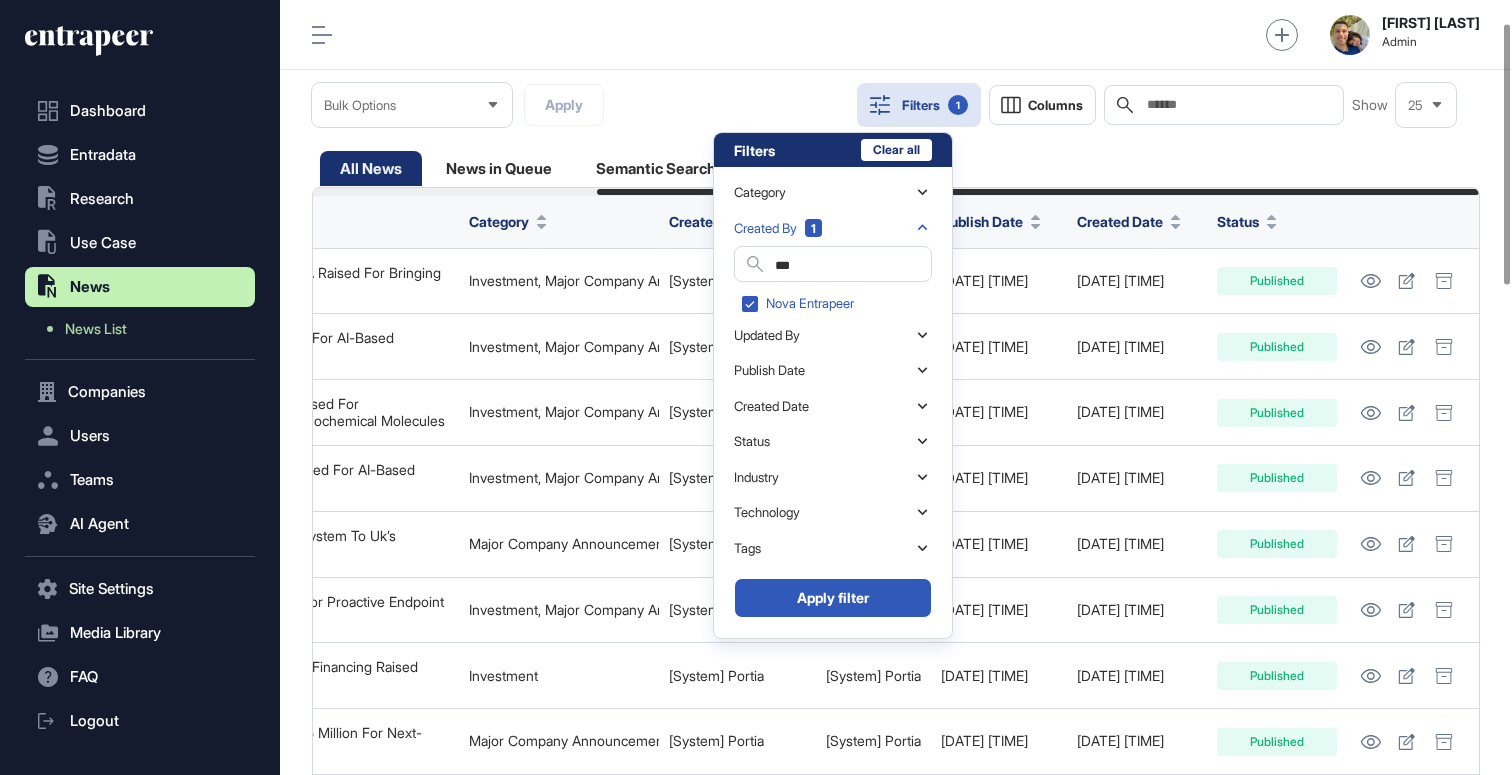 click on "Apply filter" at bounding box center [833, 598] 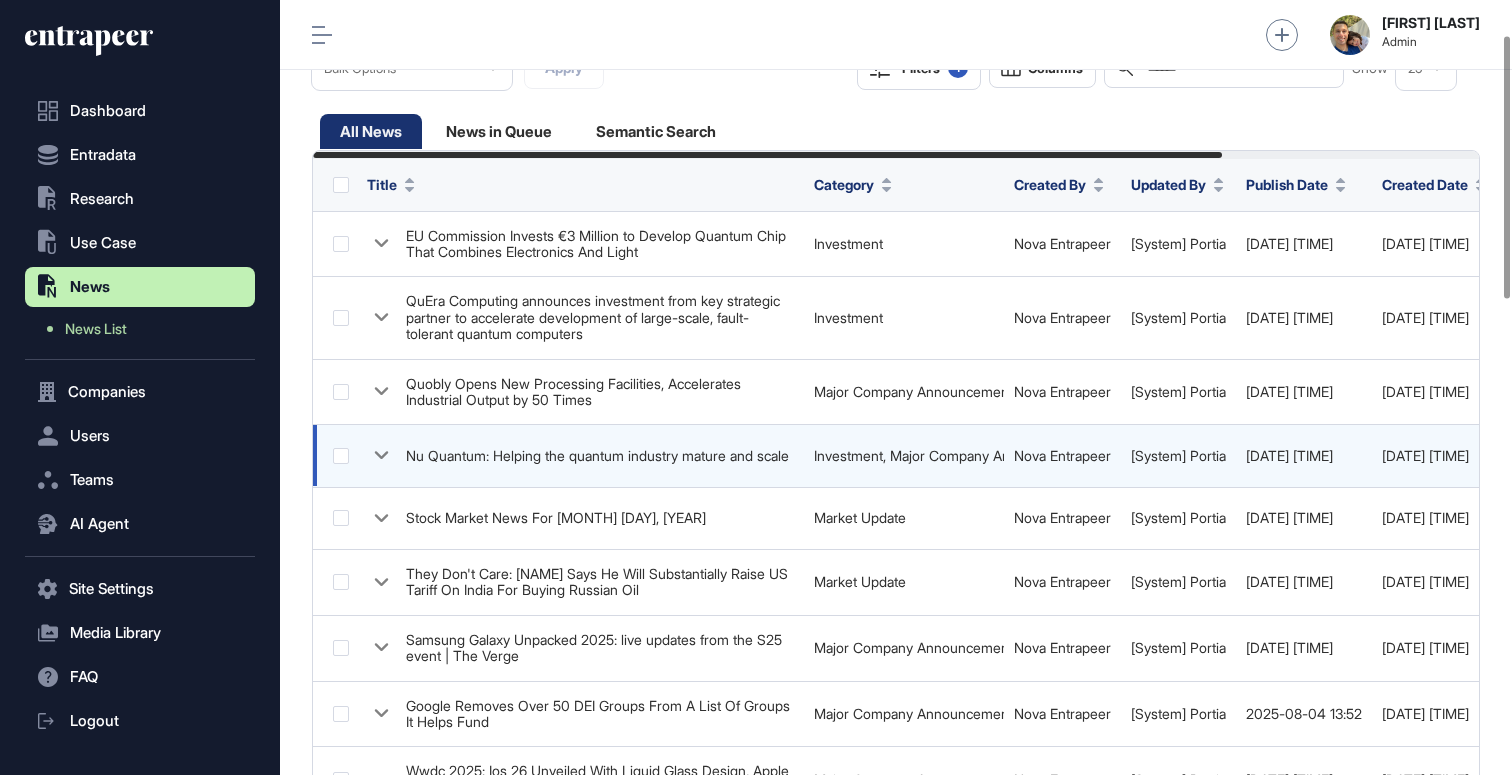 scroll, scrollTop: 113, scrollLeft: 0, axis: vertical 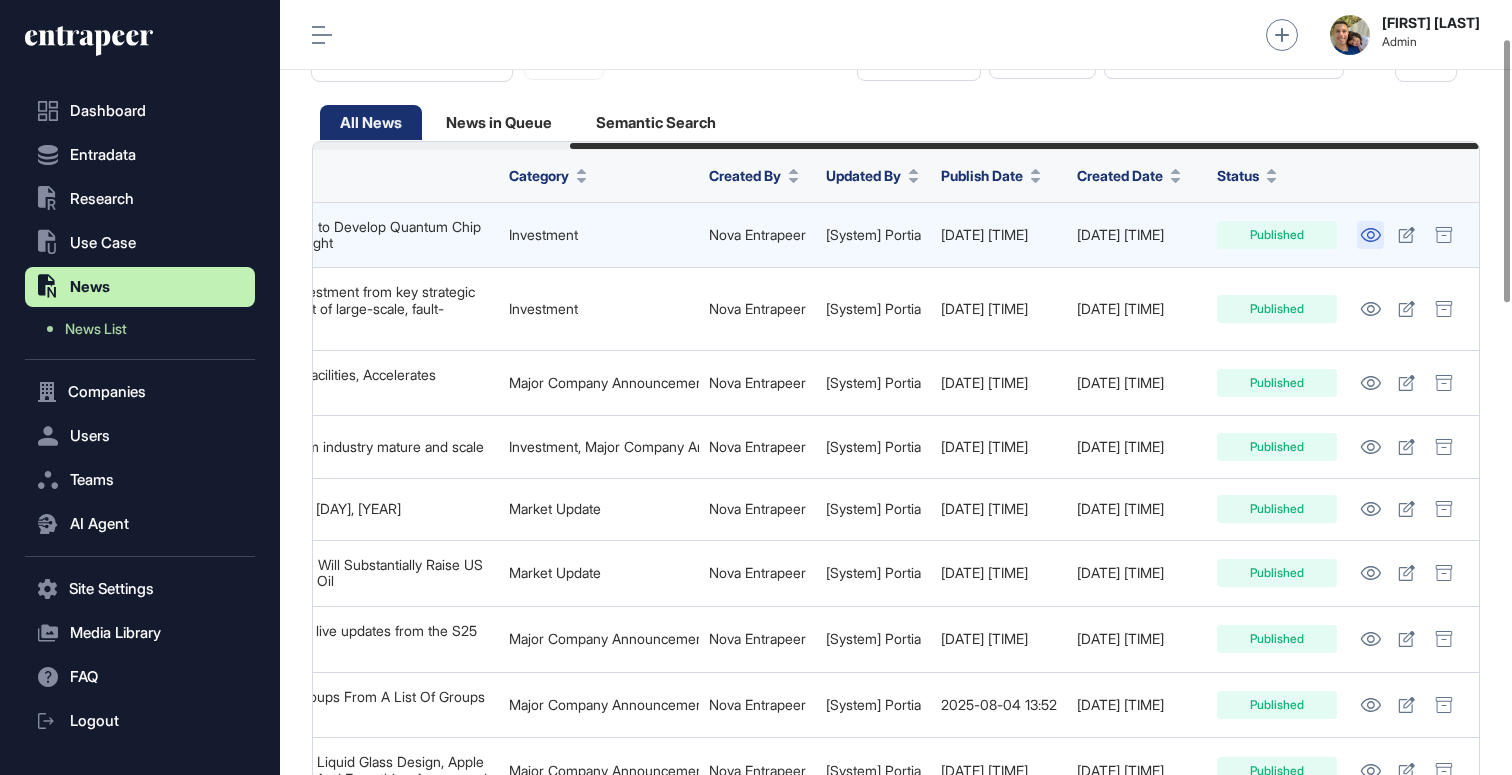 click 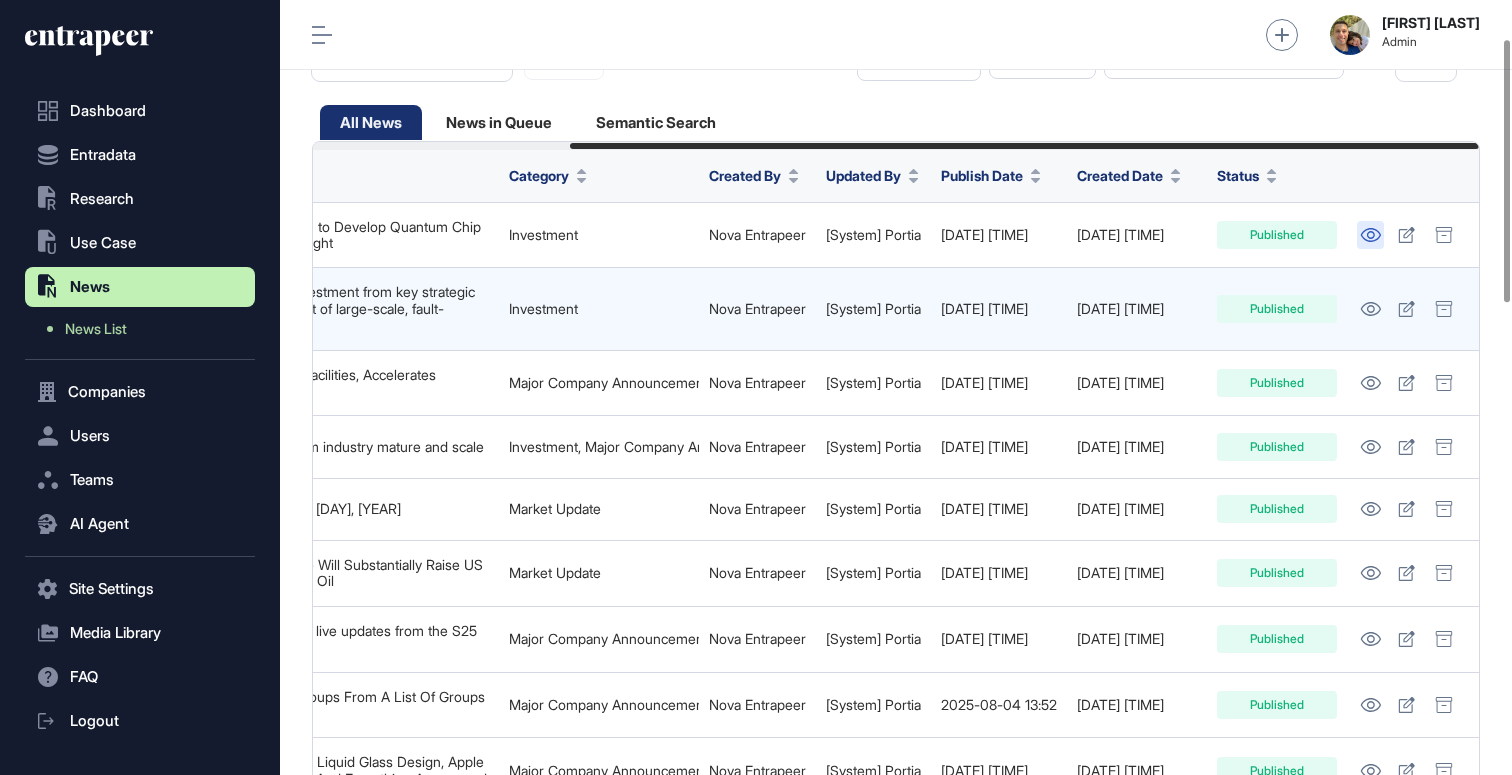 scroll, scrollTop: 120, scrollLeft: 0, axis: vertical 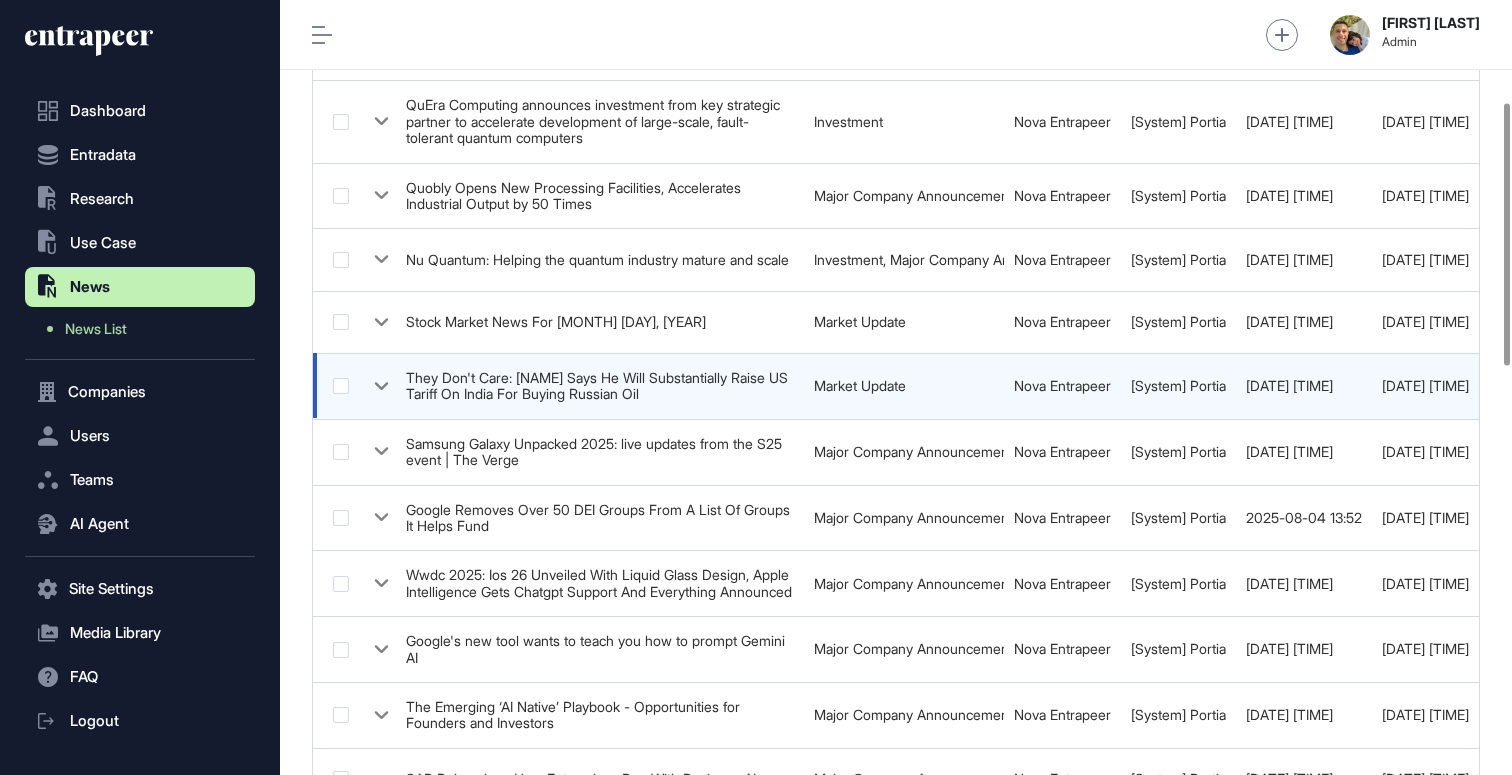 click 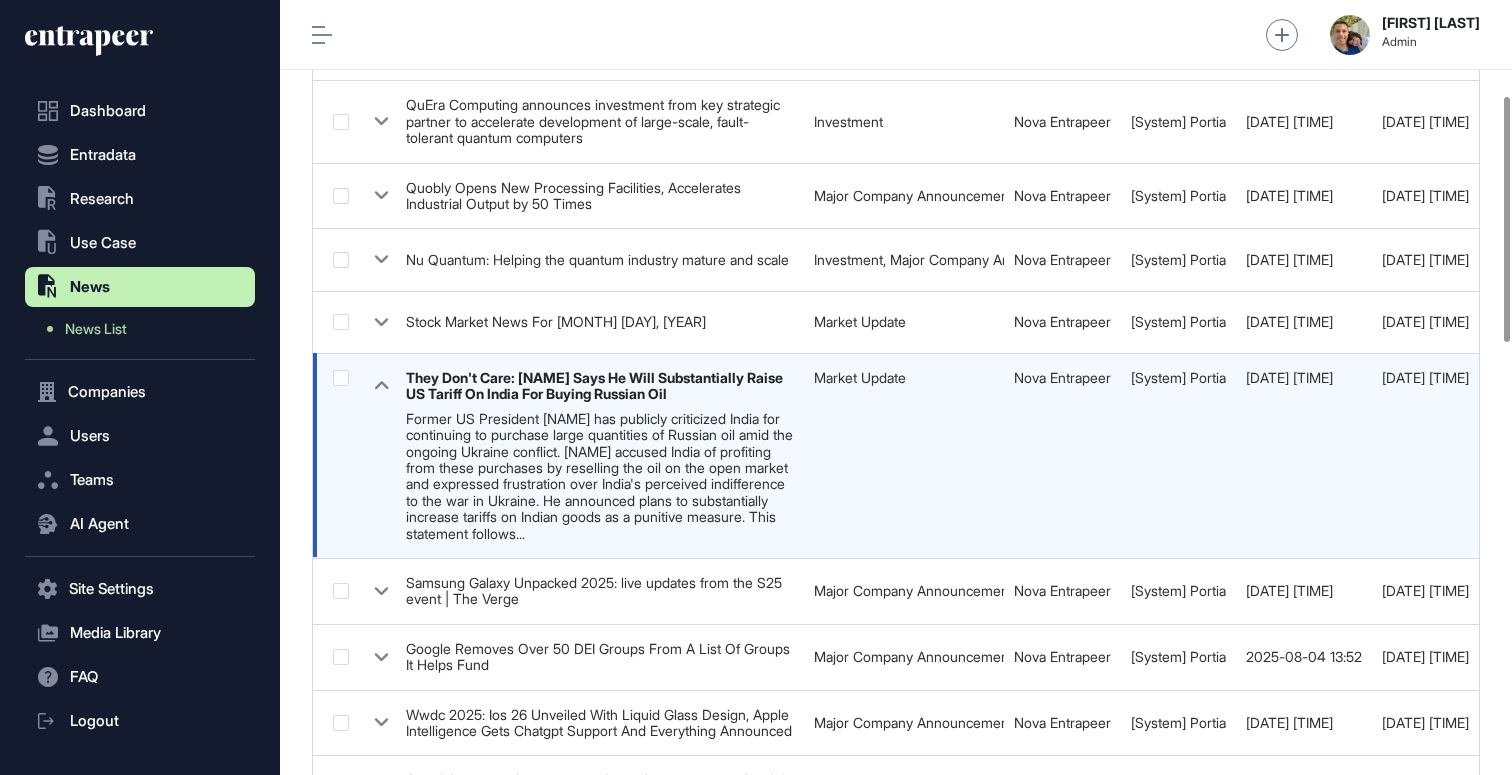 click 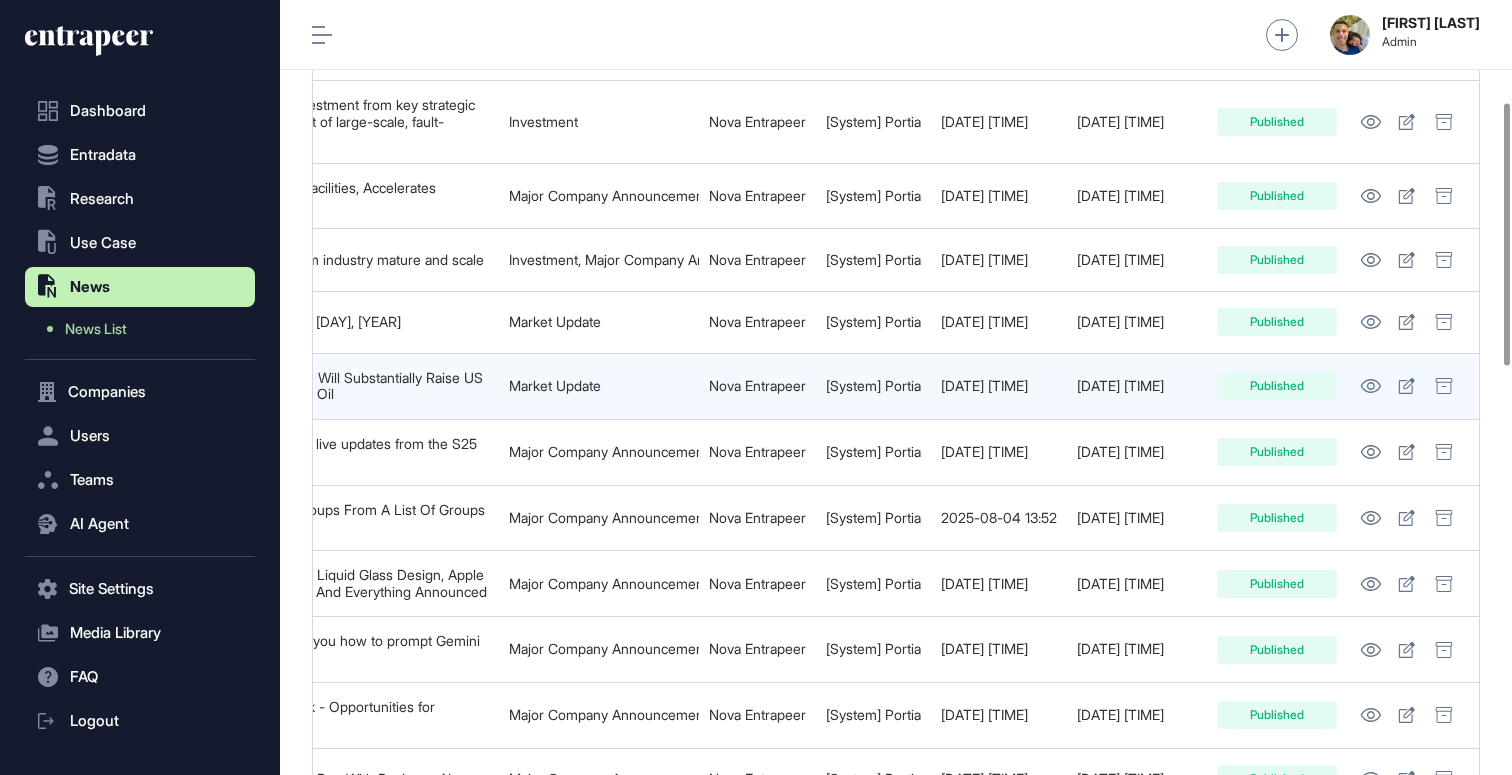 scroll, scrollTop: 0, scrollLeft: 330, axis: horizontal 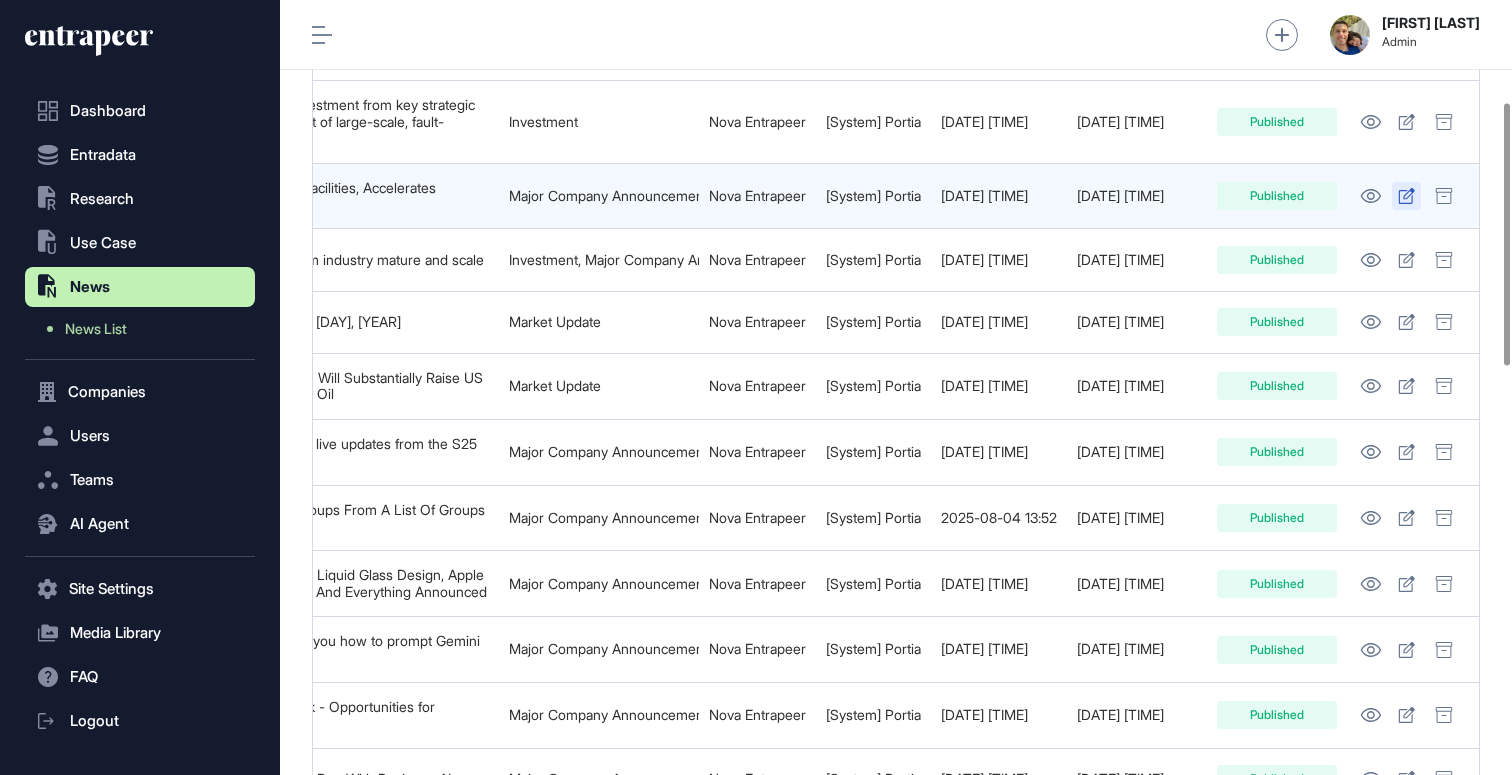 click 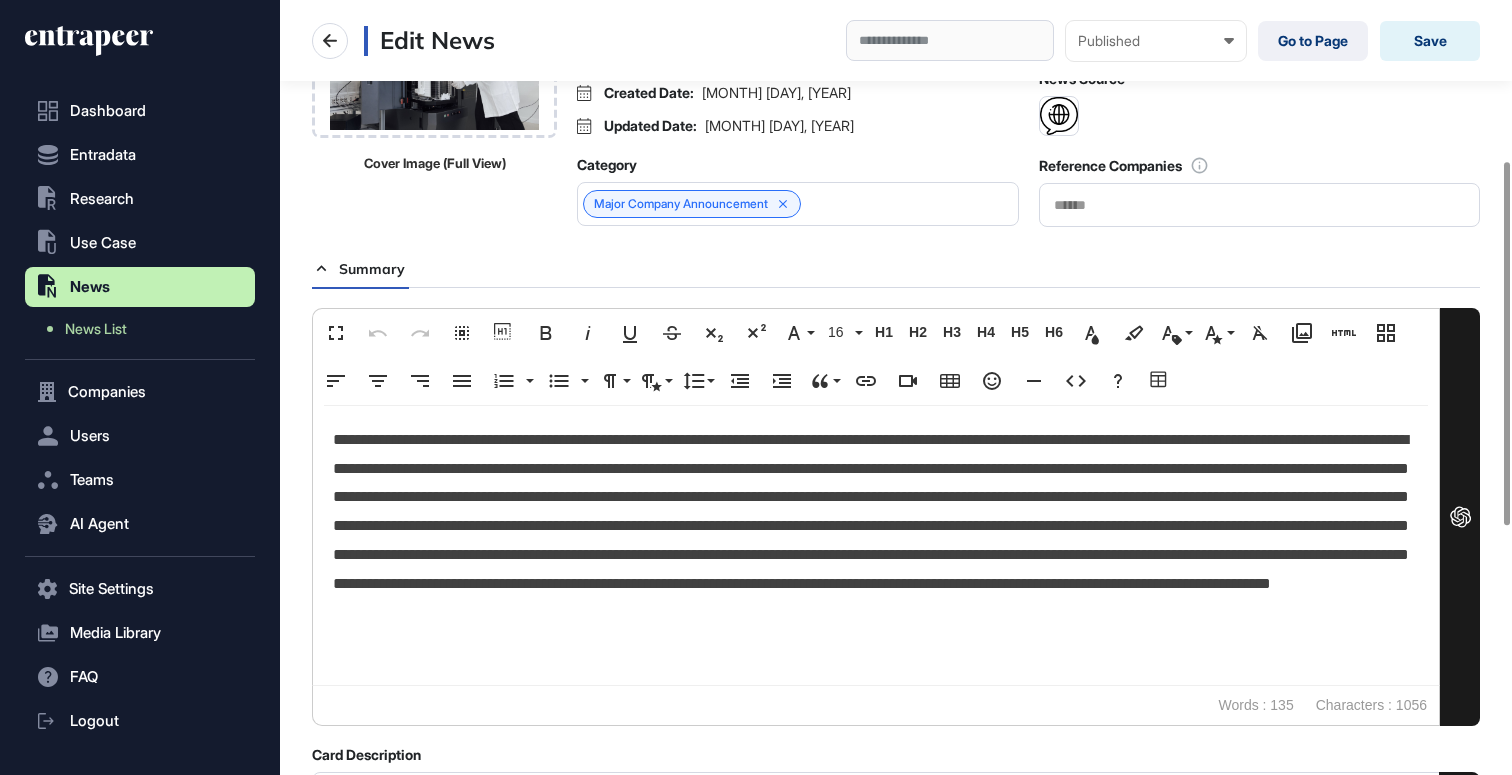 scroll, scrollTop: 324, scrollLeft: 0, axis: vertical 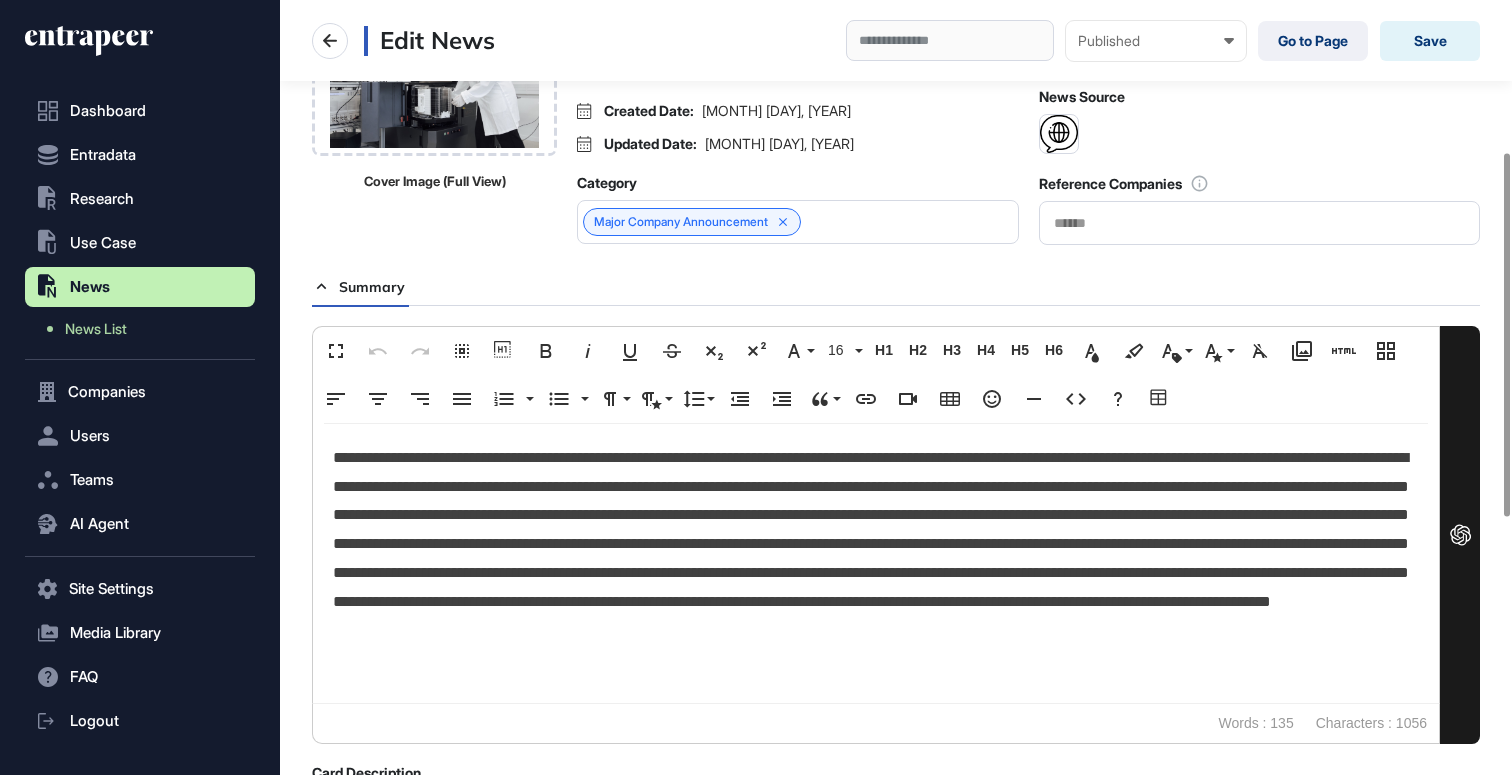 click at bounding box center [1260, 223] 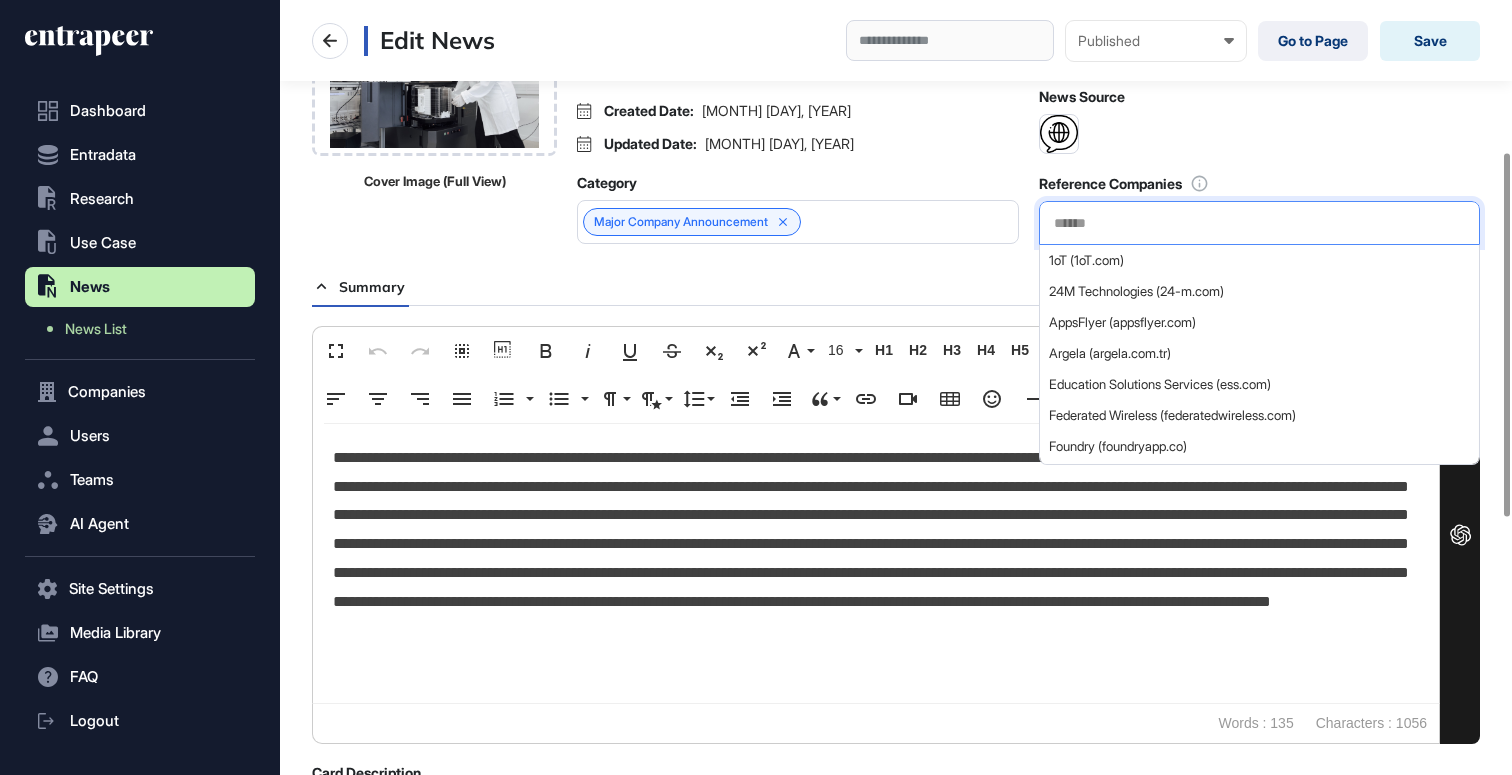 click on "**********" at bounding box center [1028, 123] 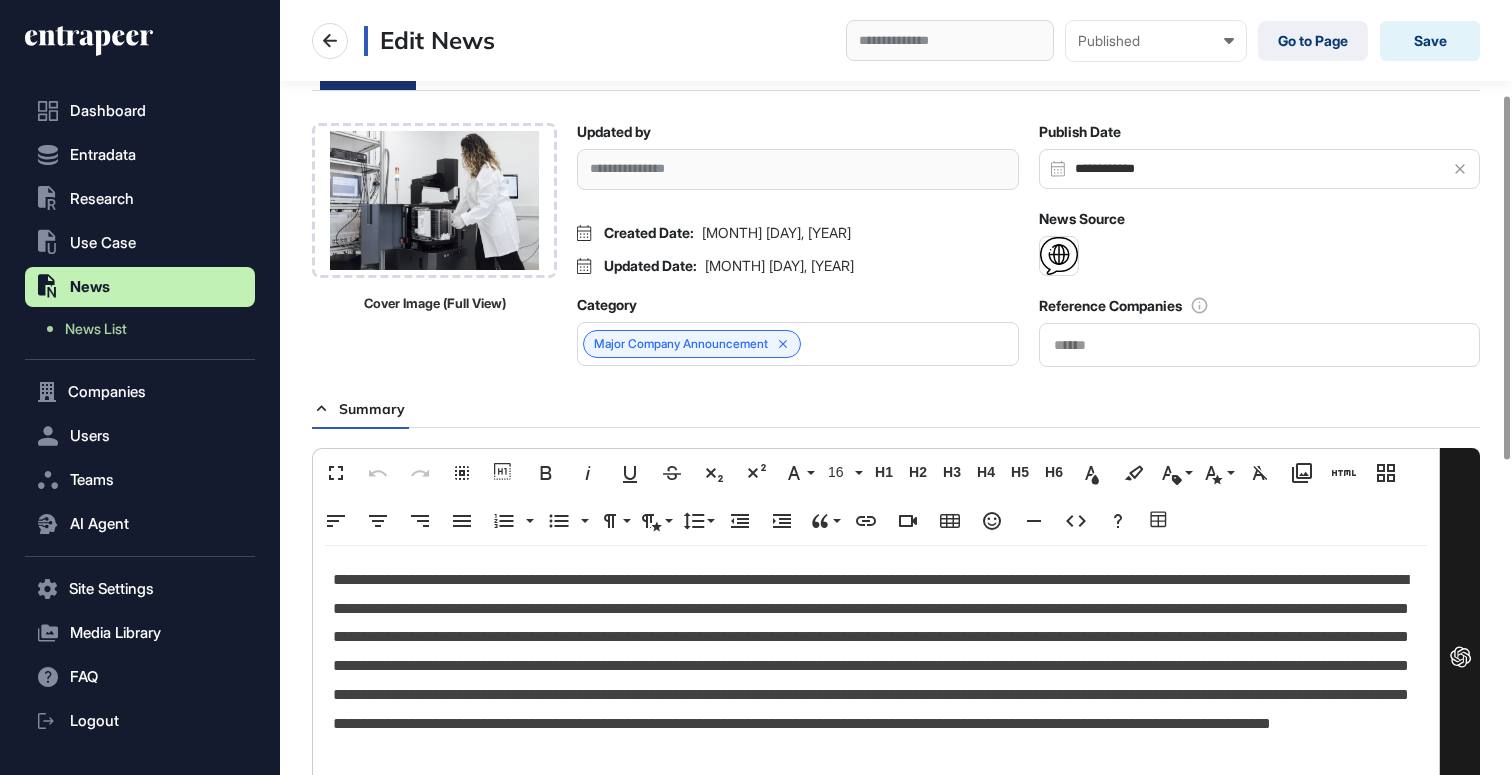 scroll, scrollTop: 203, scrollLeft: 0, axis: vertical 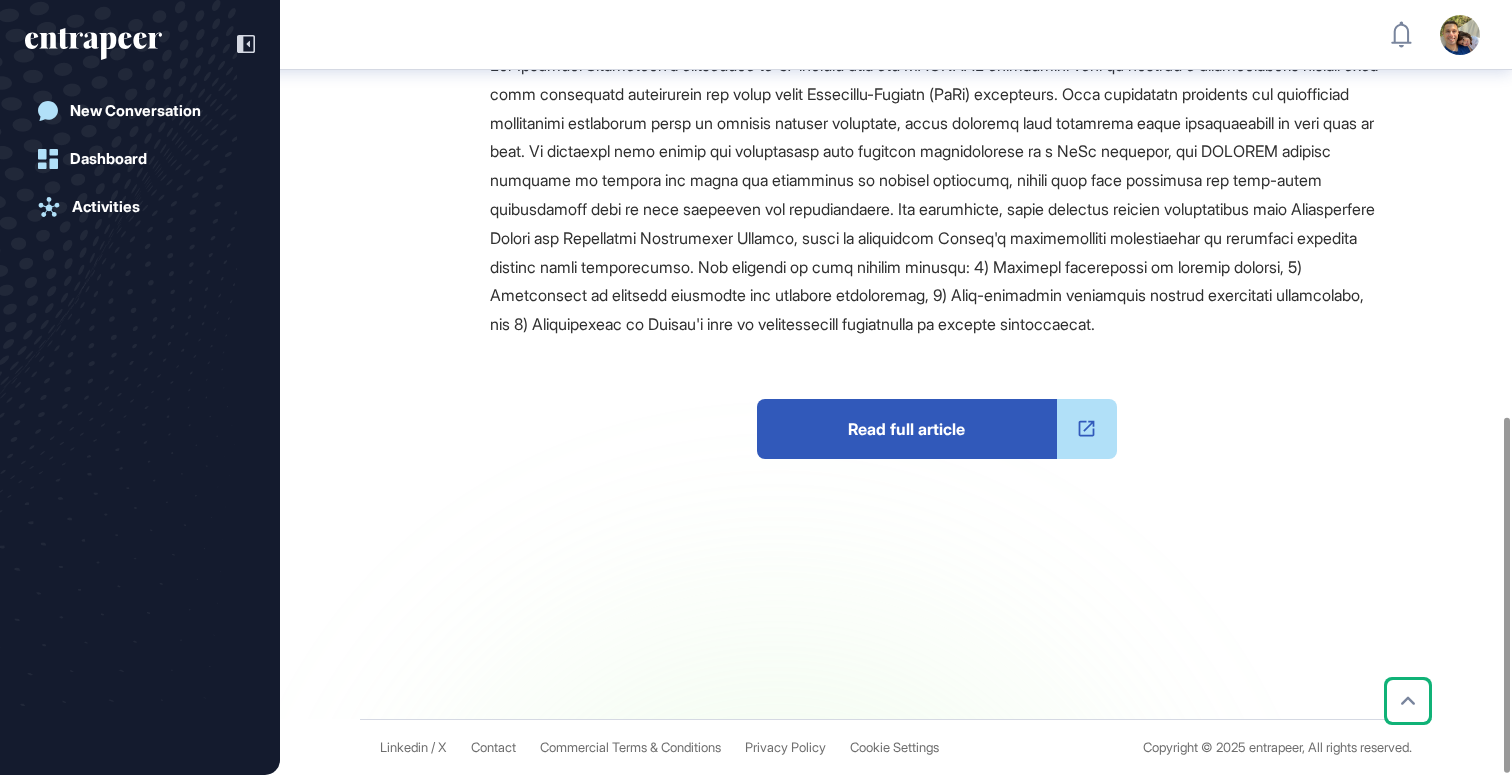 click on "Read full article" at bounding box center (907, 429) 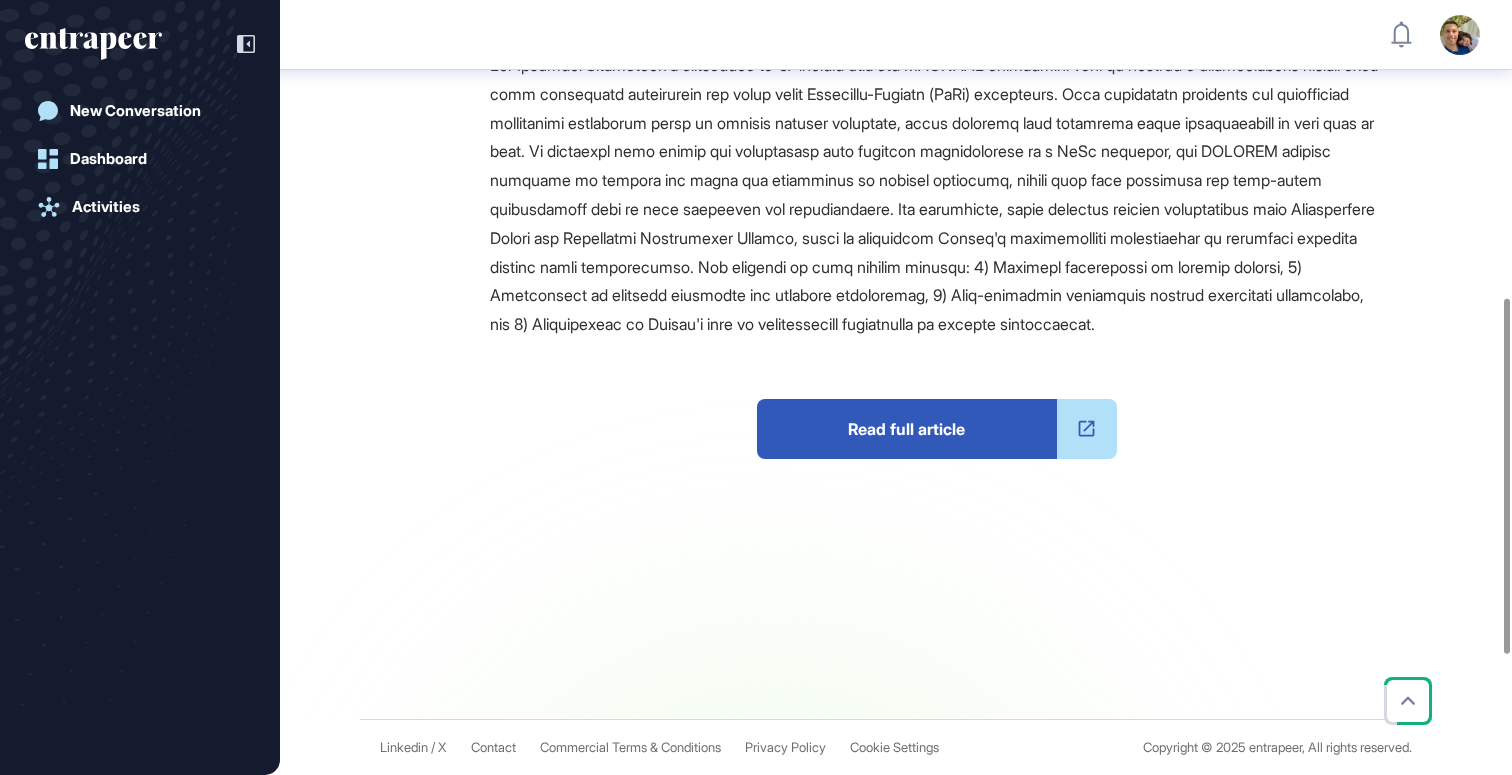 scroll, scrollTop: 646, scrollLeft: 0, axis: vertical 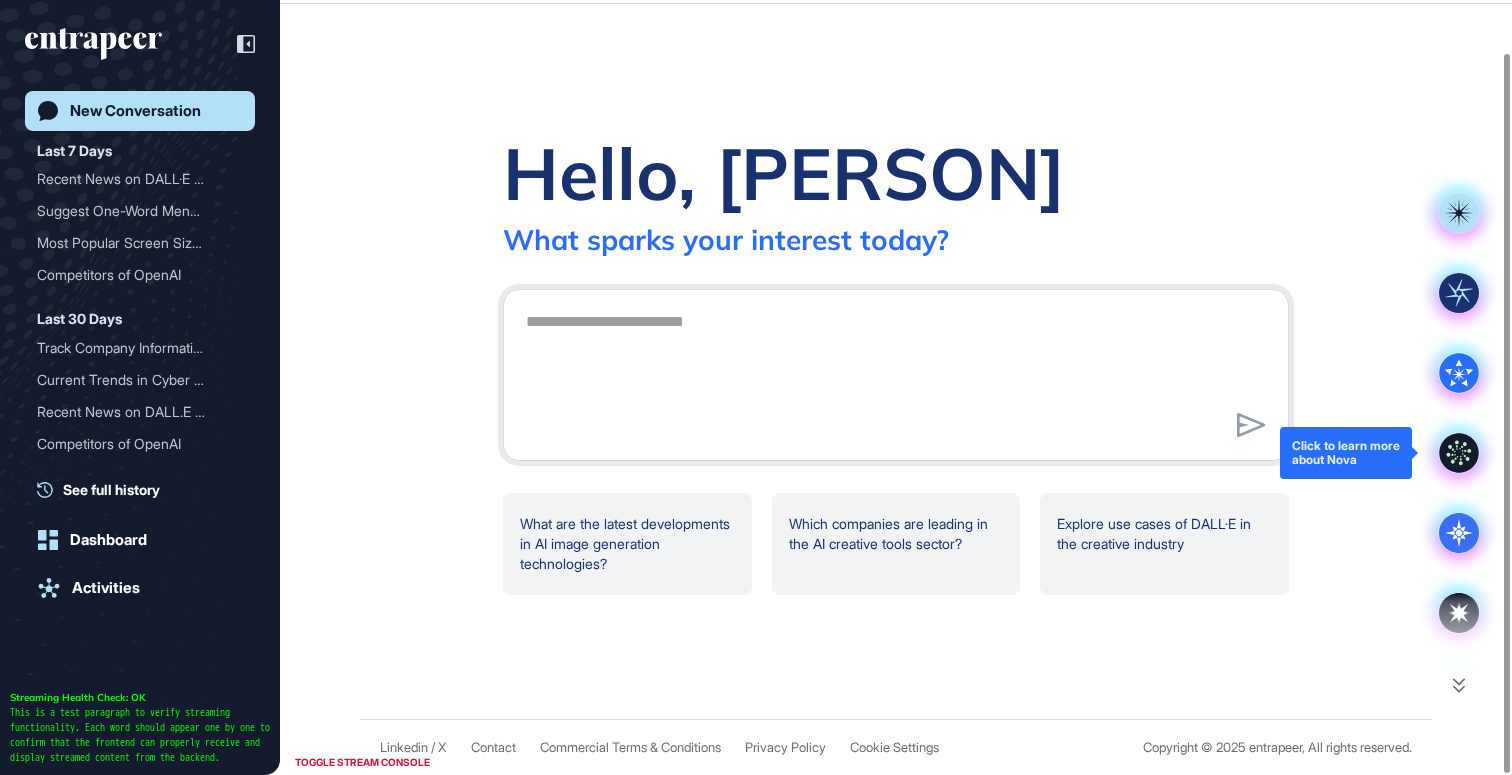 click 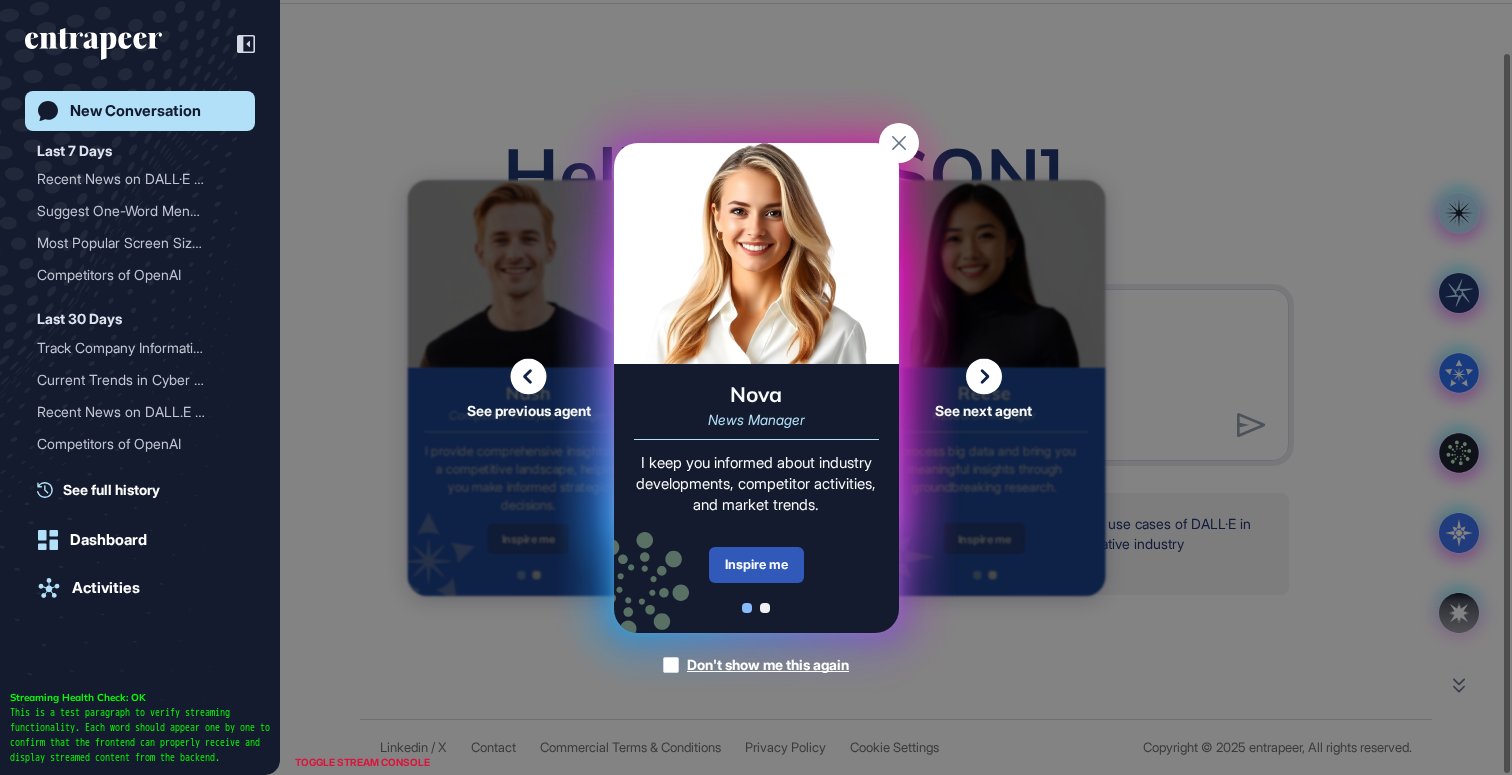 click on "Inspire me" at bounding box center (756, 565) 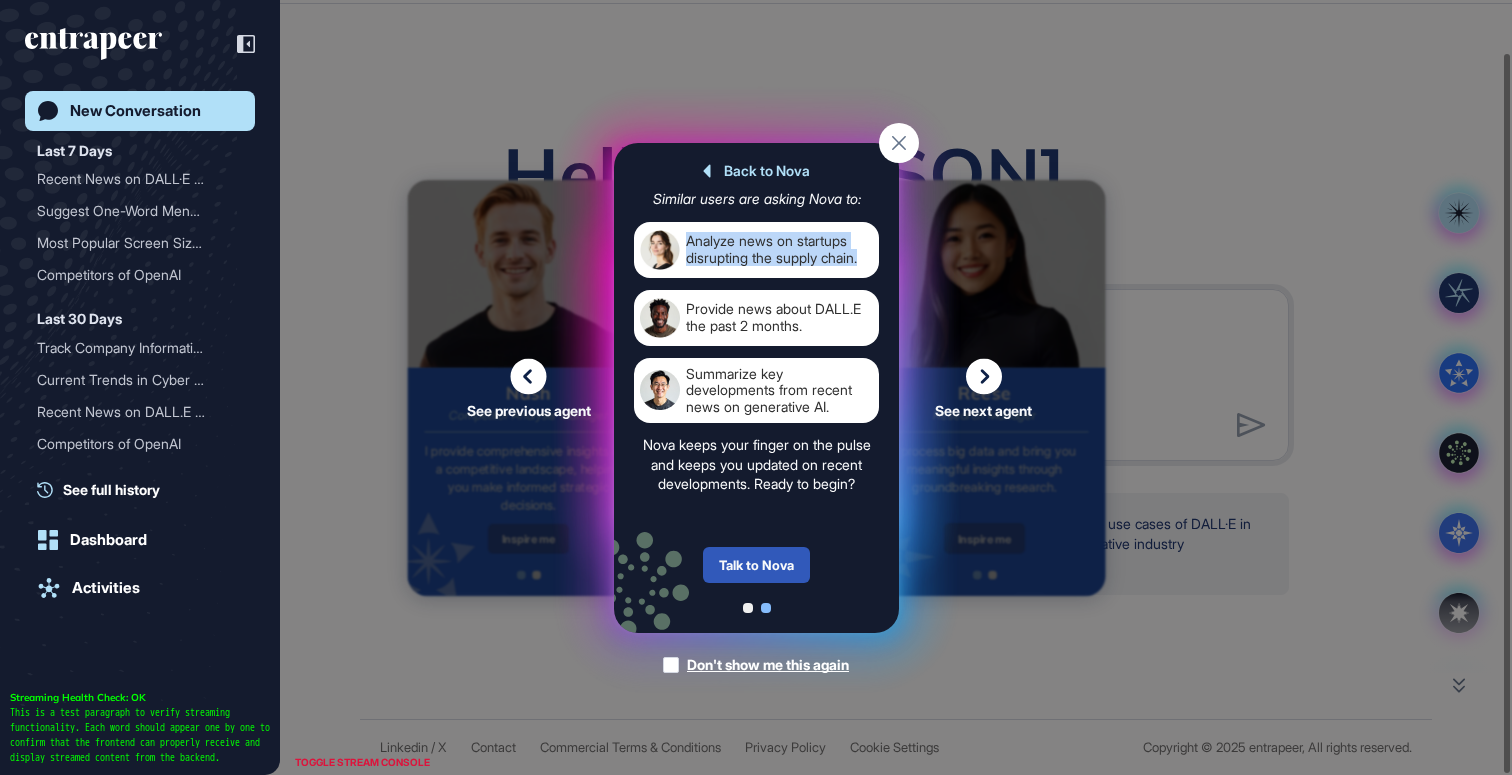 drag, startPoint x: 688, startPoint y: 237, endPoint x: 872, endPoint y: 260, distance: 185.43193 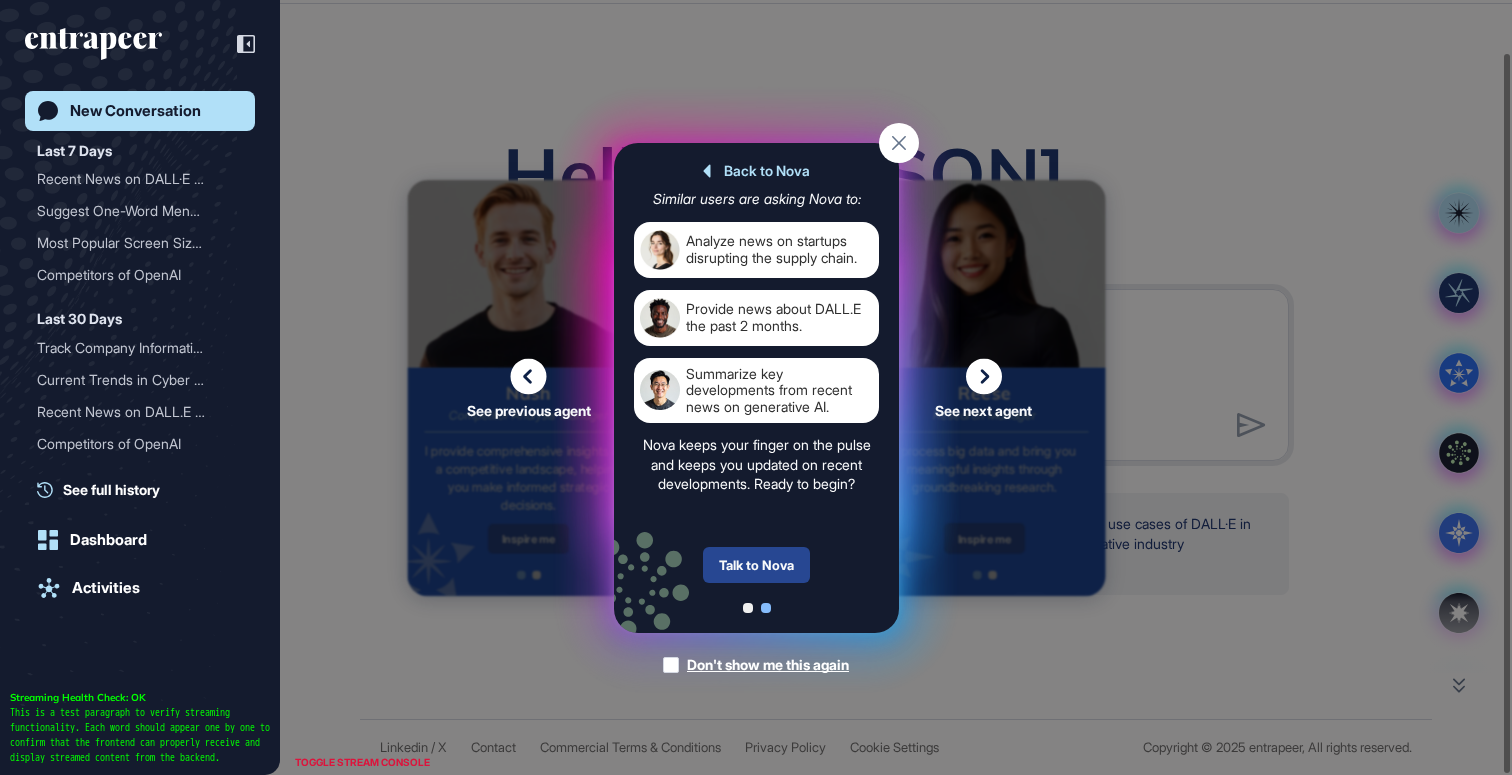 click on "Talk to Nova" at bounding box center (756, 565) 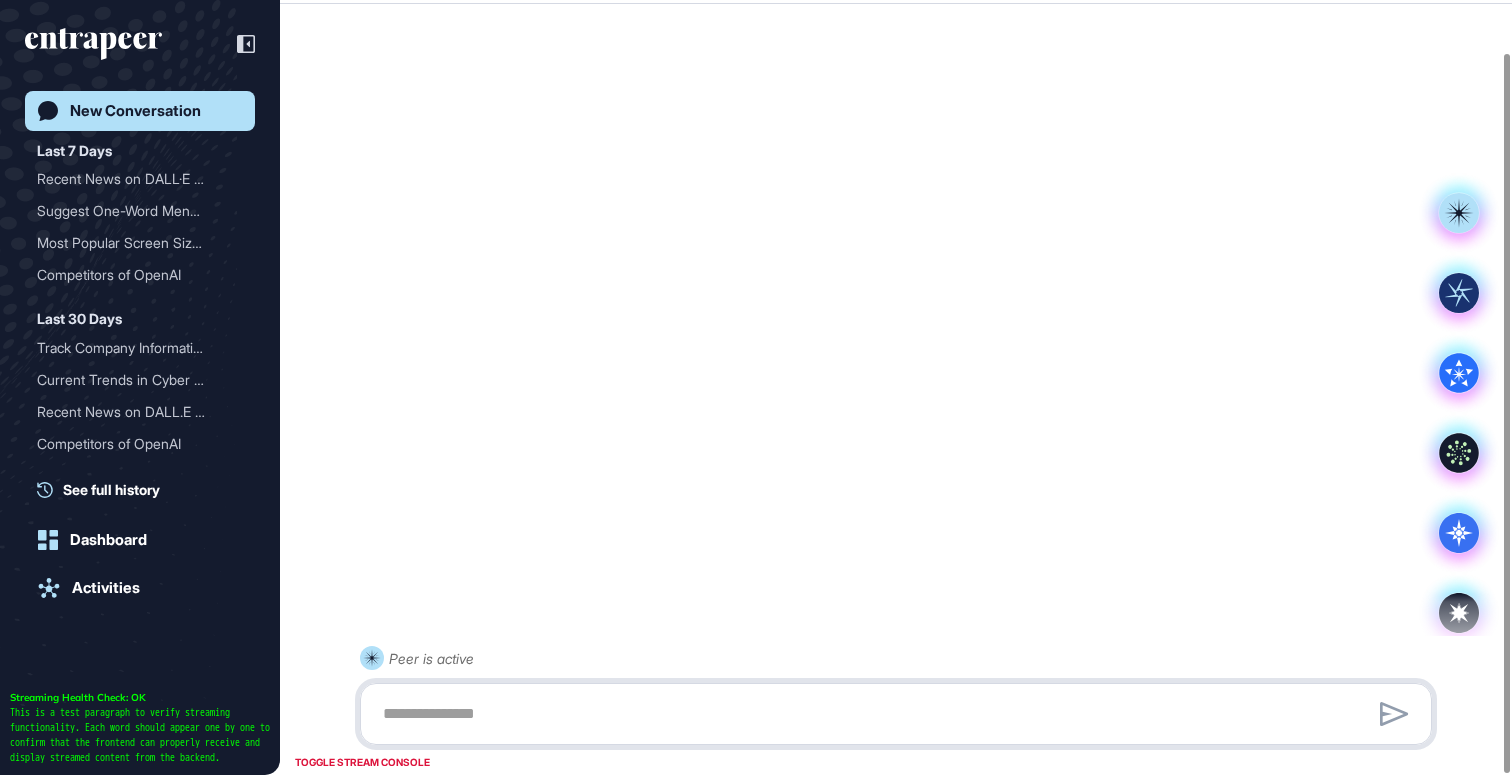 click at bounding box center [896, 714] 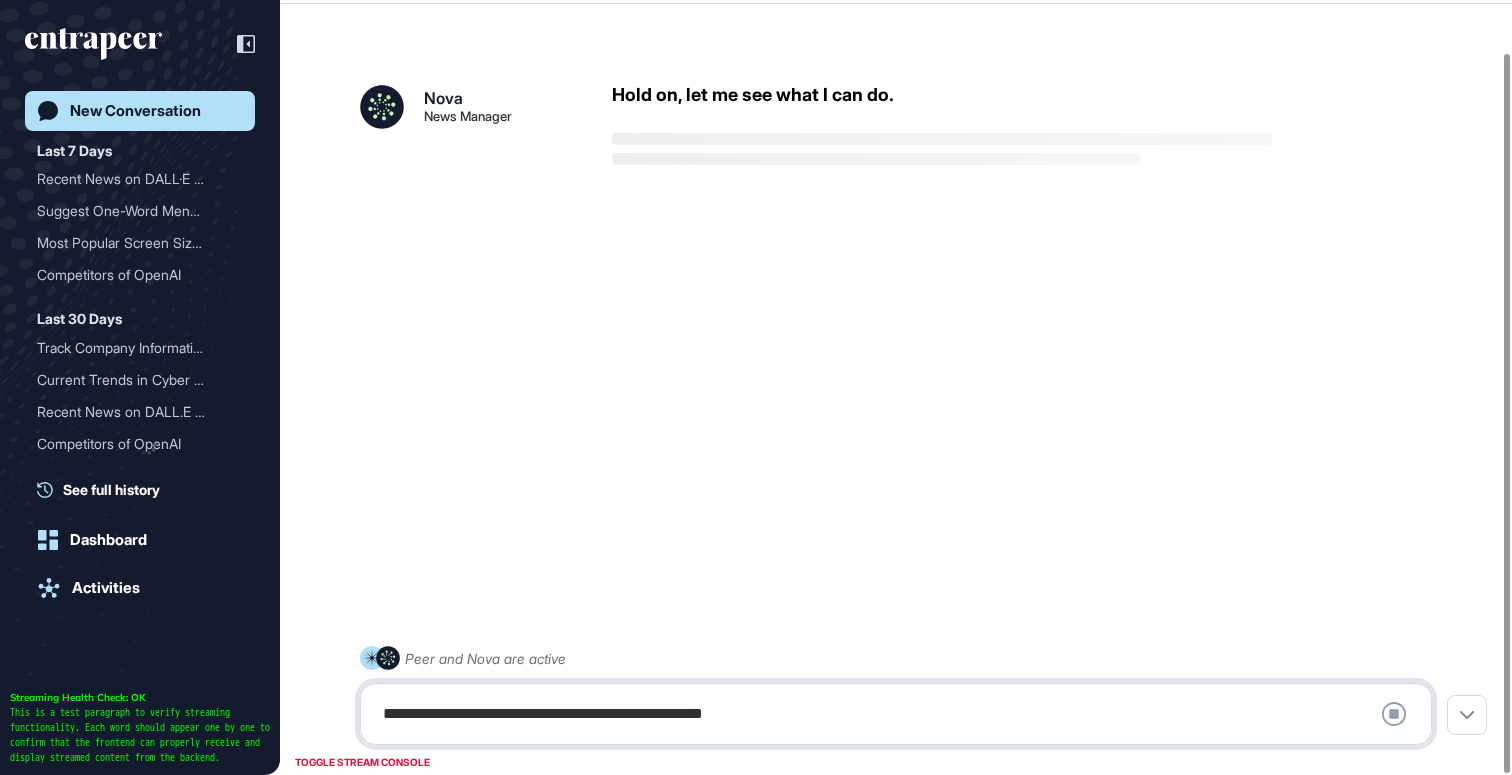 type on "**********" 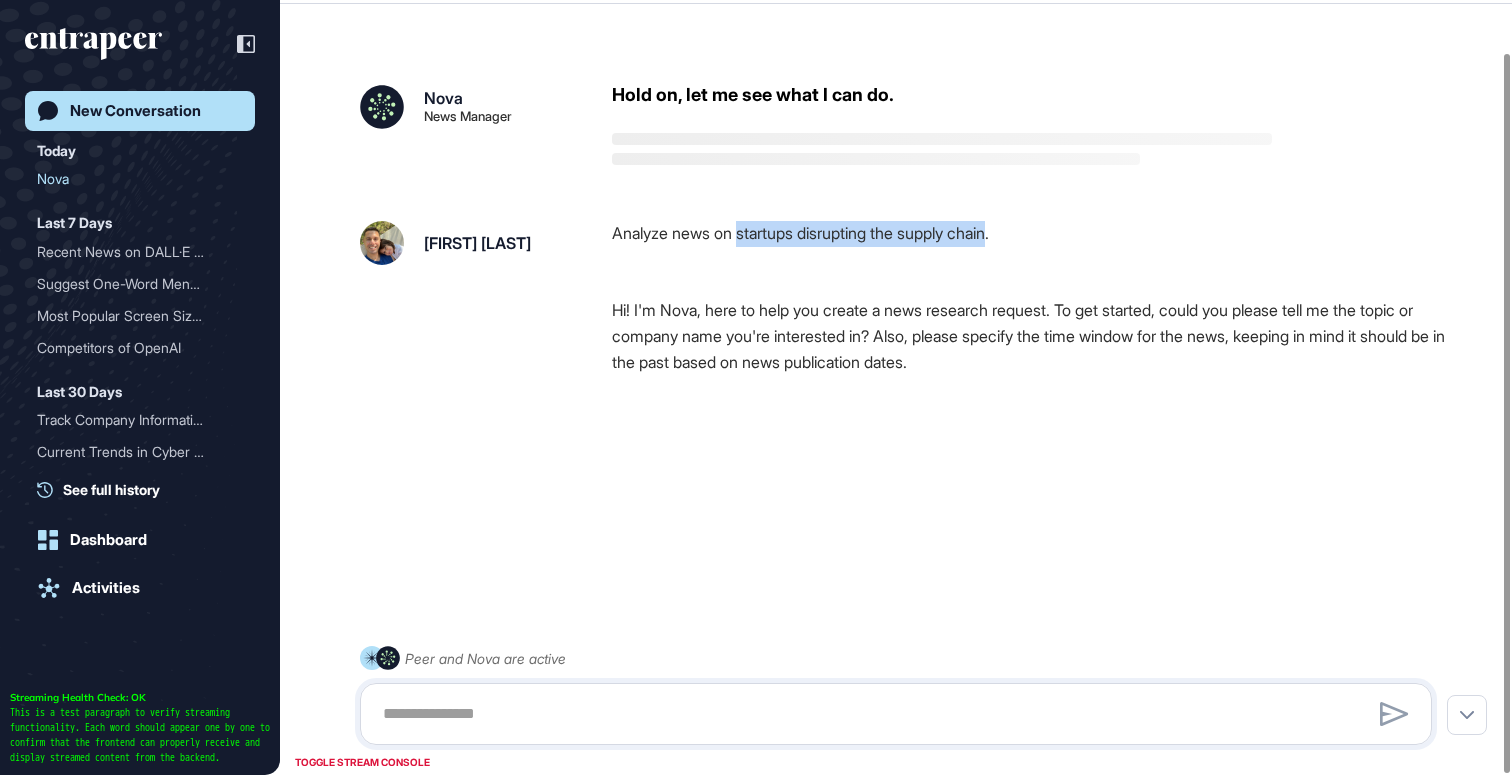 drag, startPoint x: 745, startPoint y: 231, endPoint x: 1001, endPoint y: 233, distance: 256.0078 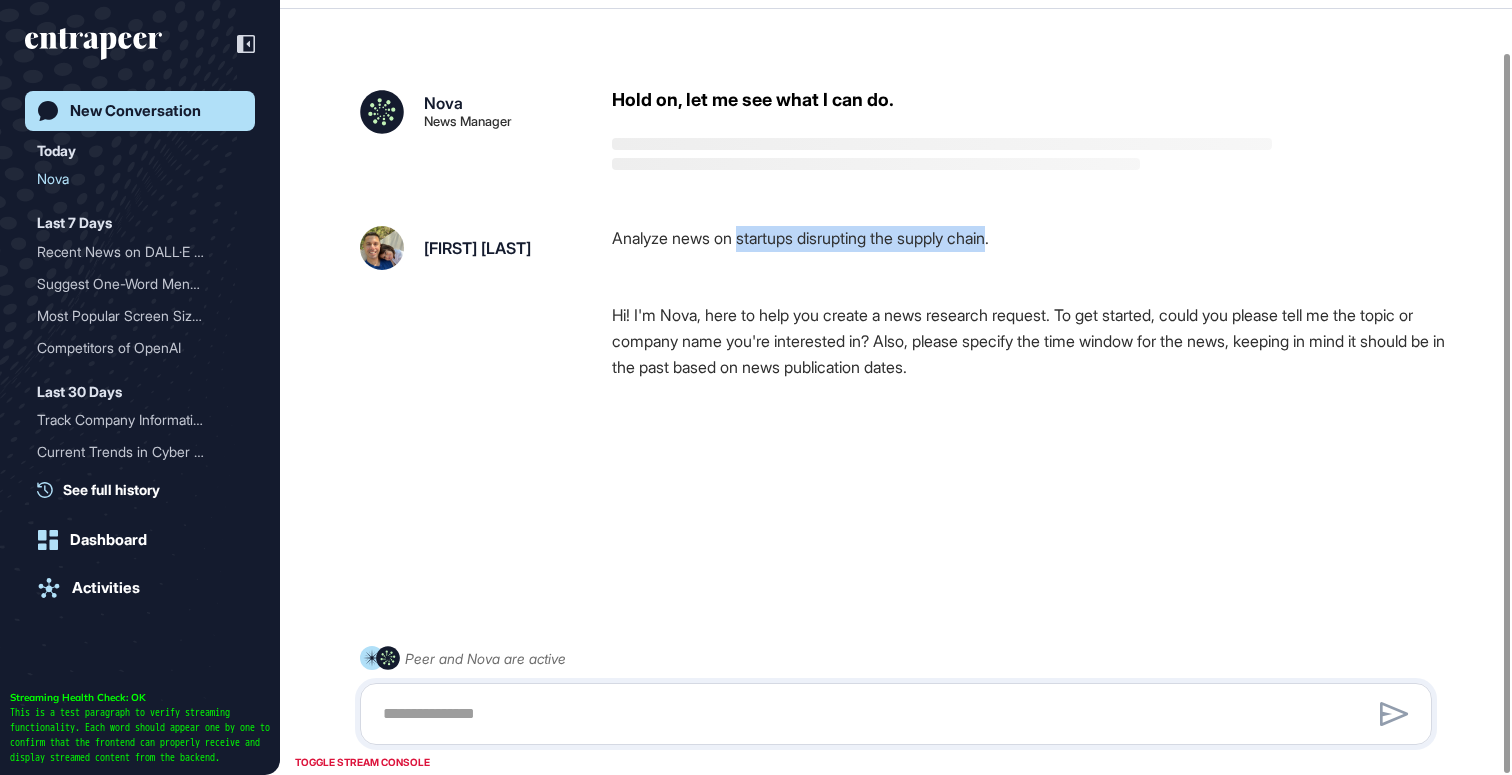 scroll, scrollTop: 56, scrollLeft: 0, axis: vertical 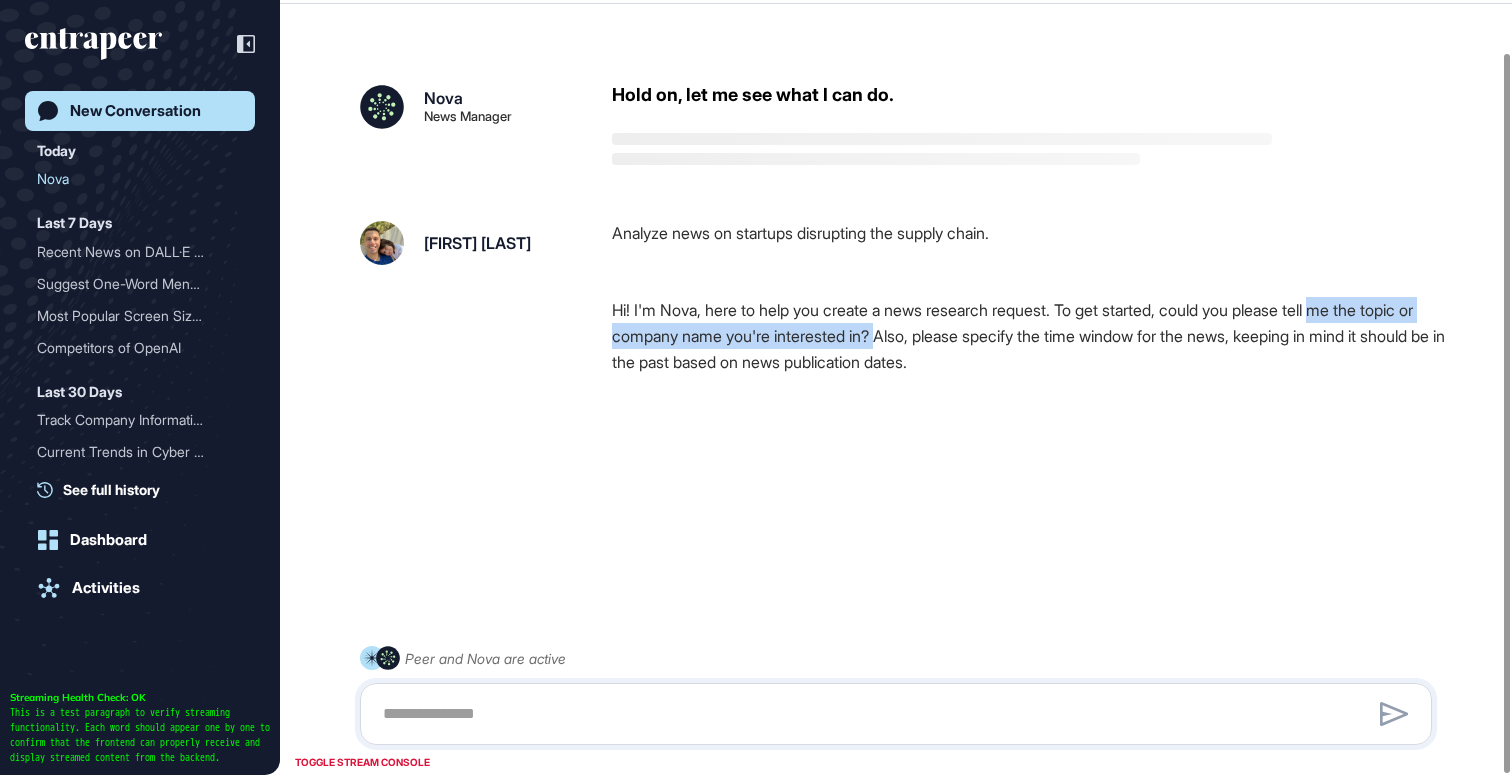 drag, startPoint x: 1386, startPoint y: 311, endPoint x: 906, endPoint y: 336, distance: 480.6506 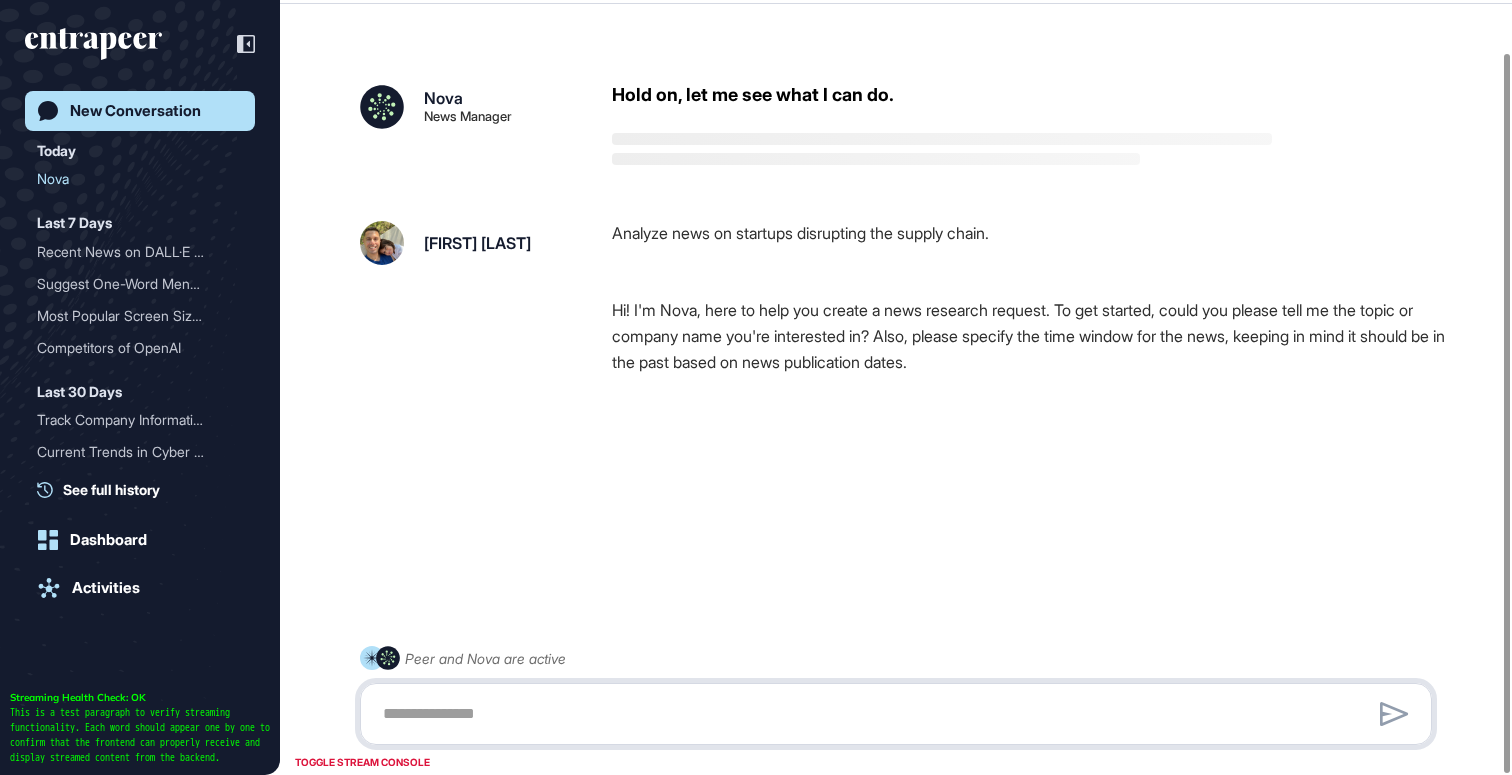 click at bounding box center (896, 714) 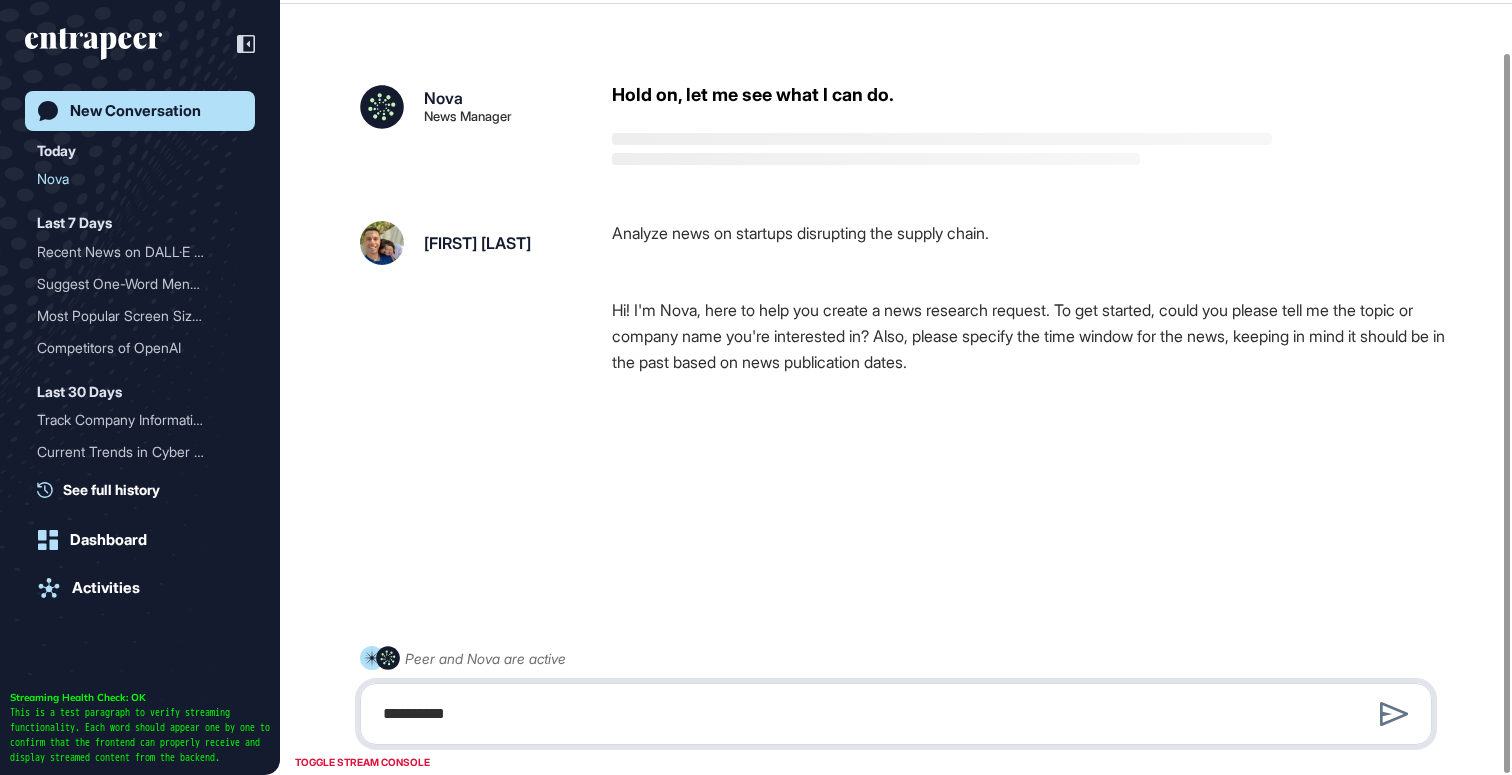 type on "**********" 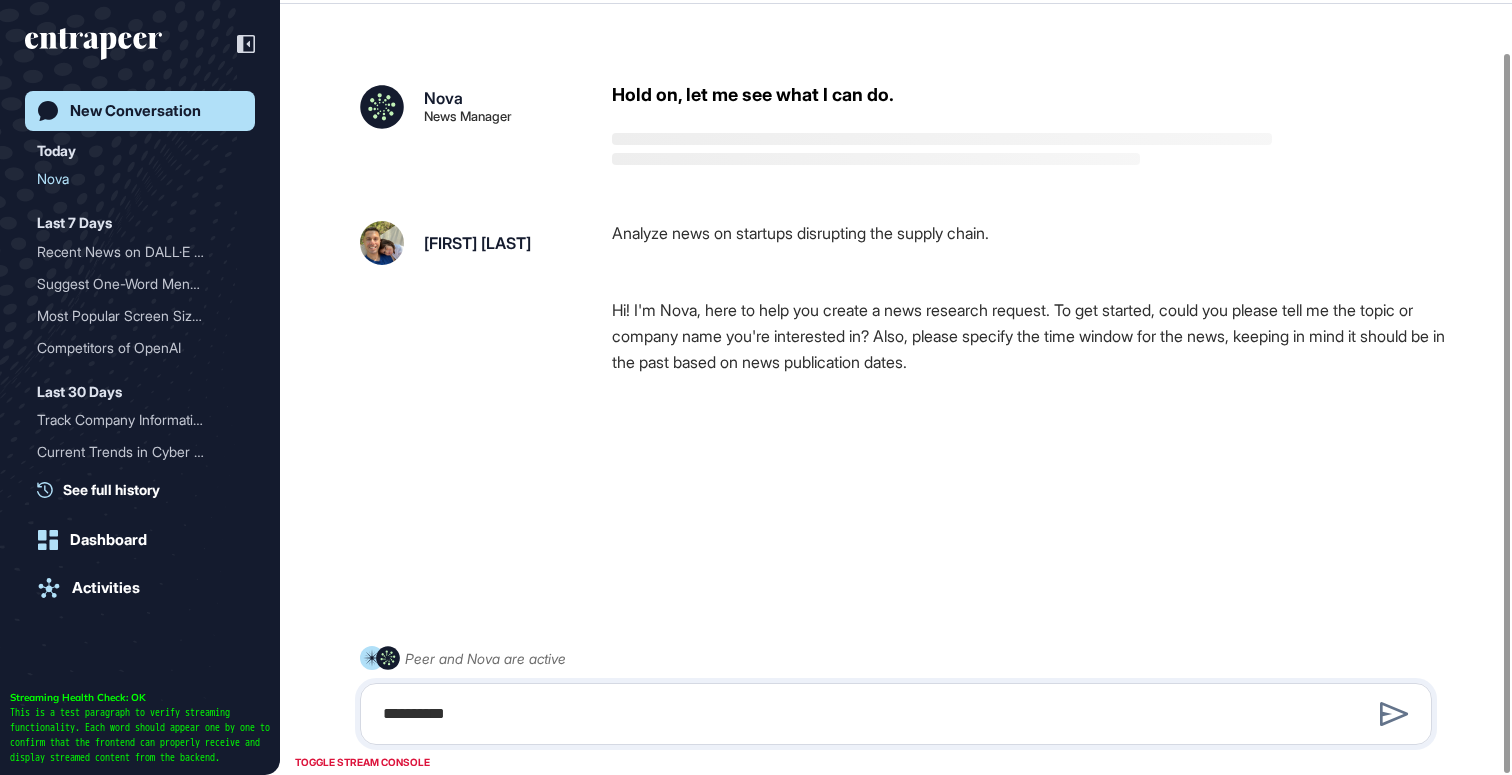 type 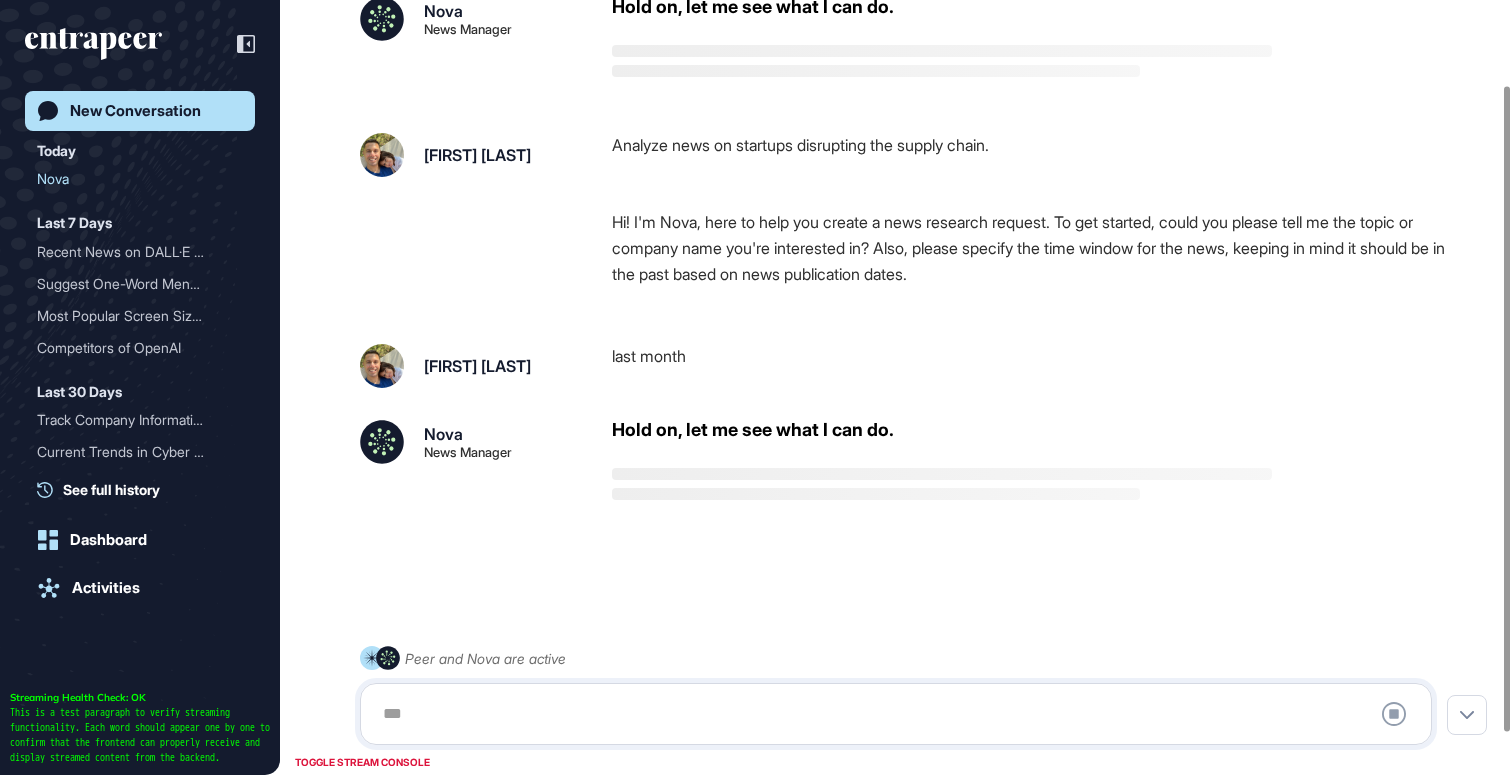 scroll, scrollTop: 152, scrollLeft: 0, axis: vertical 